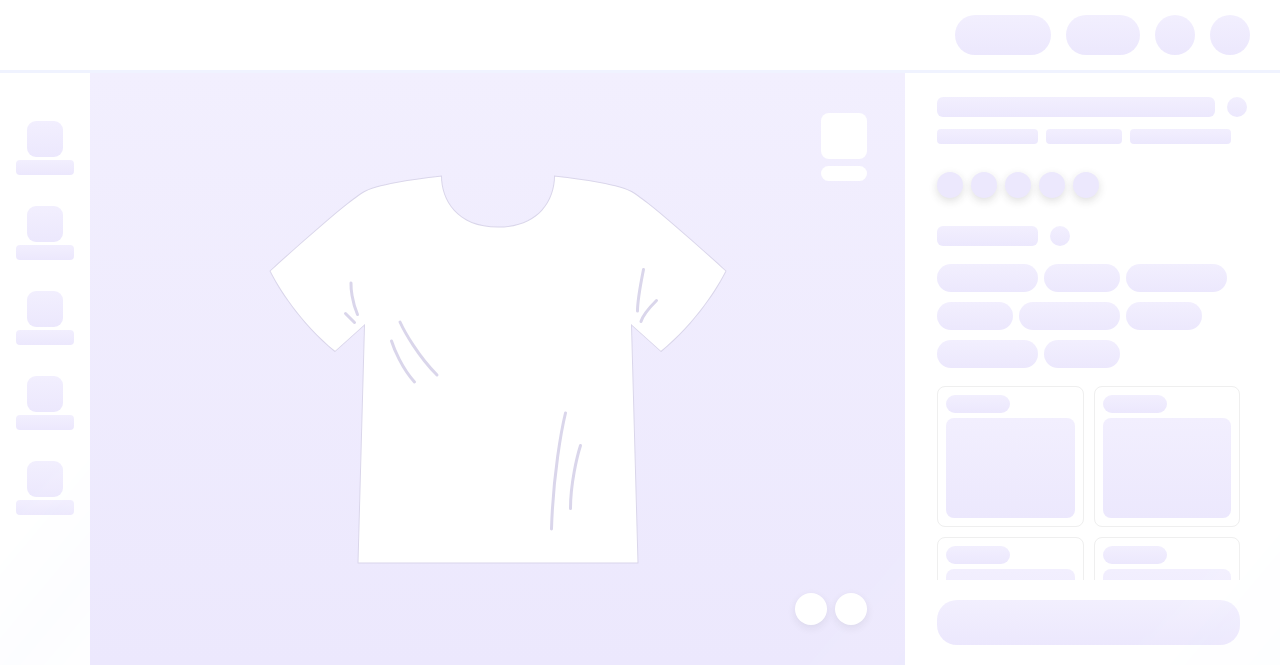 scroll, scrollTop: 0, scrollLeft: 0, axis: both 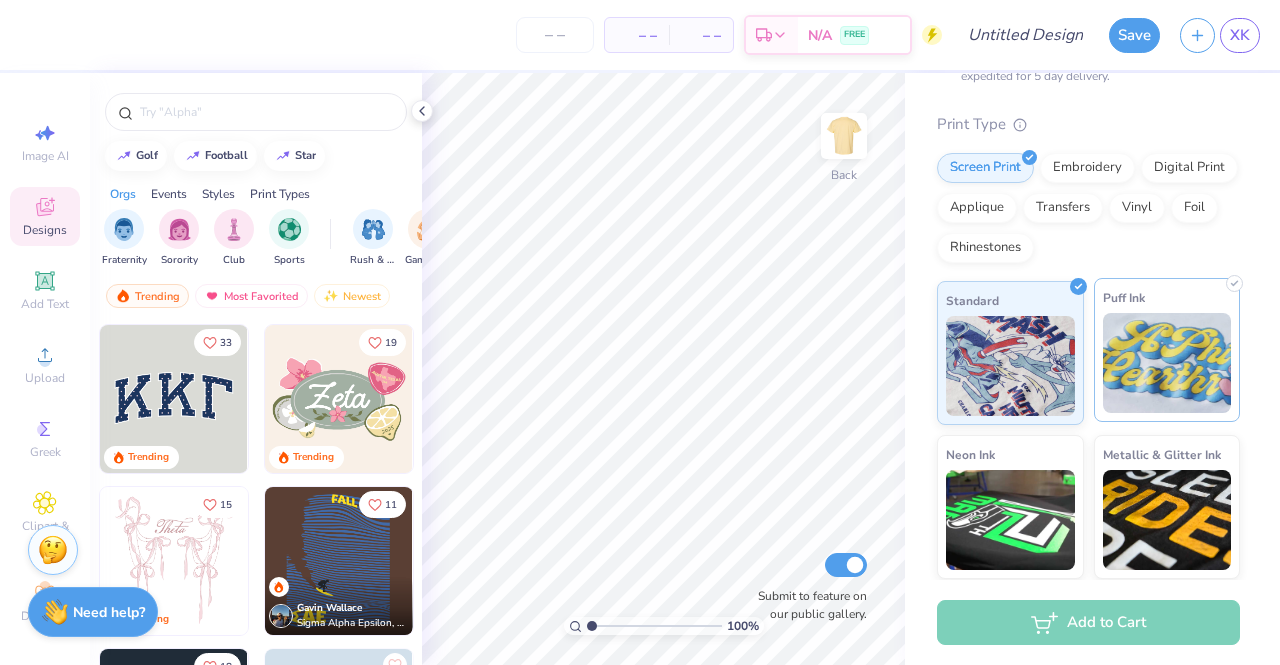 click at bounding box center [1167, 363] 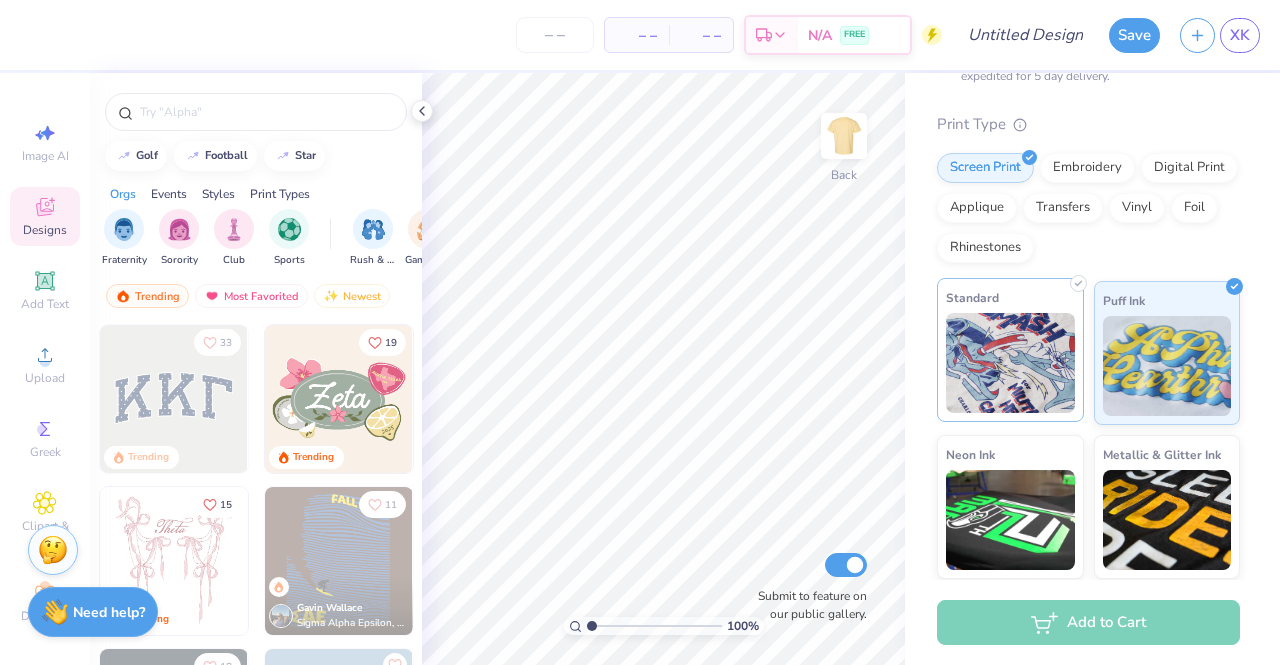 click at bounding box center [1010, 363] 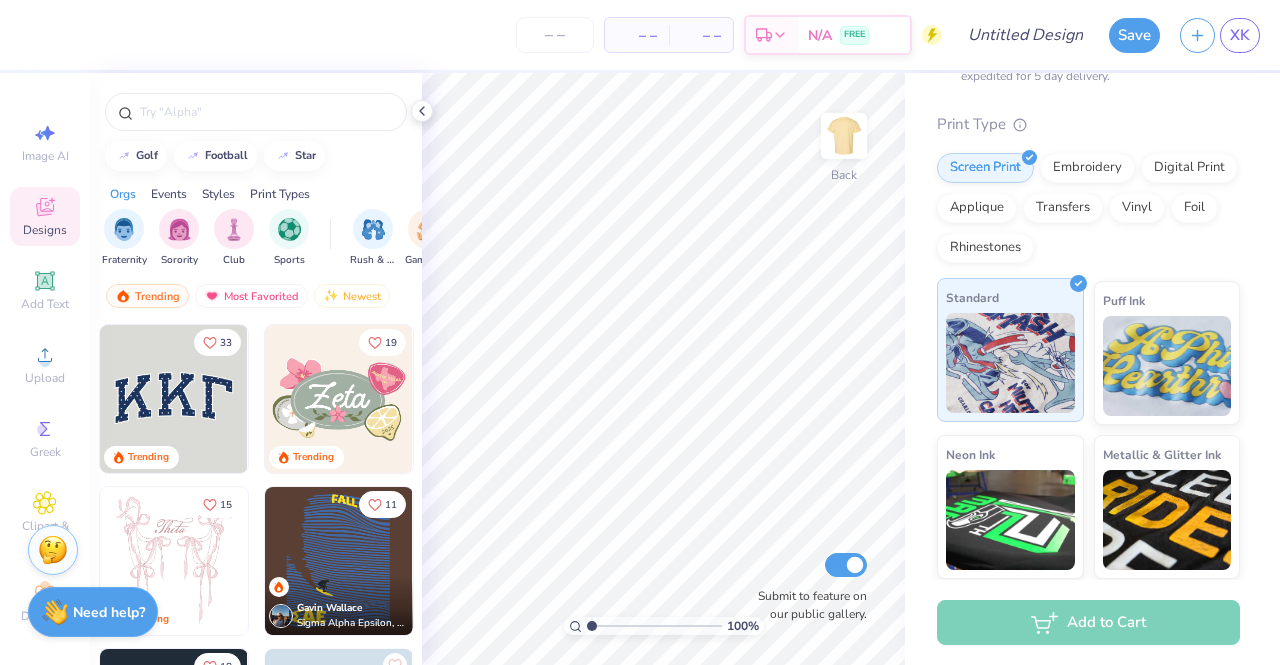 scroll, scrollTop: 0, scrollLeft: 0, axis: both 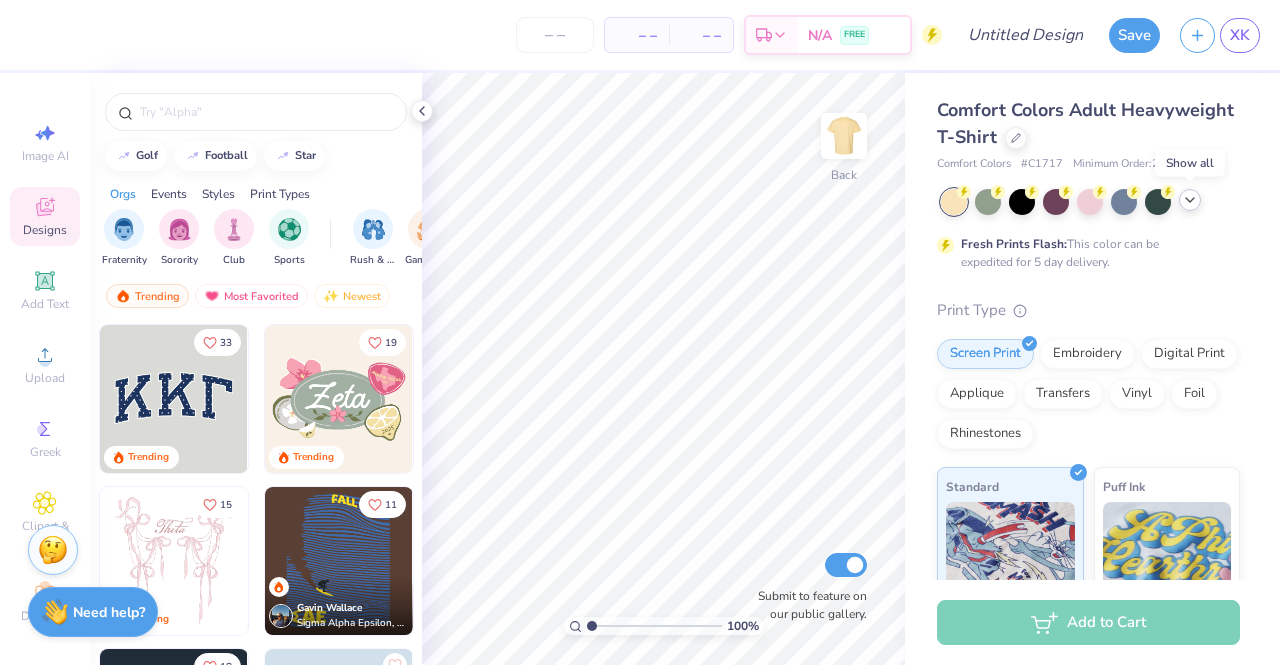 click 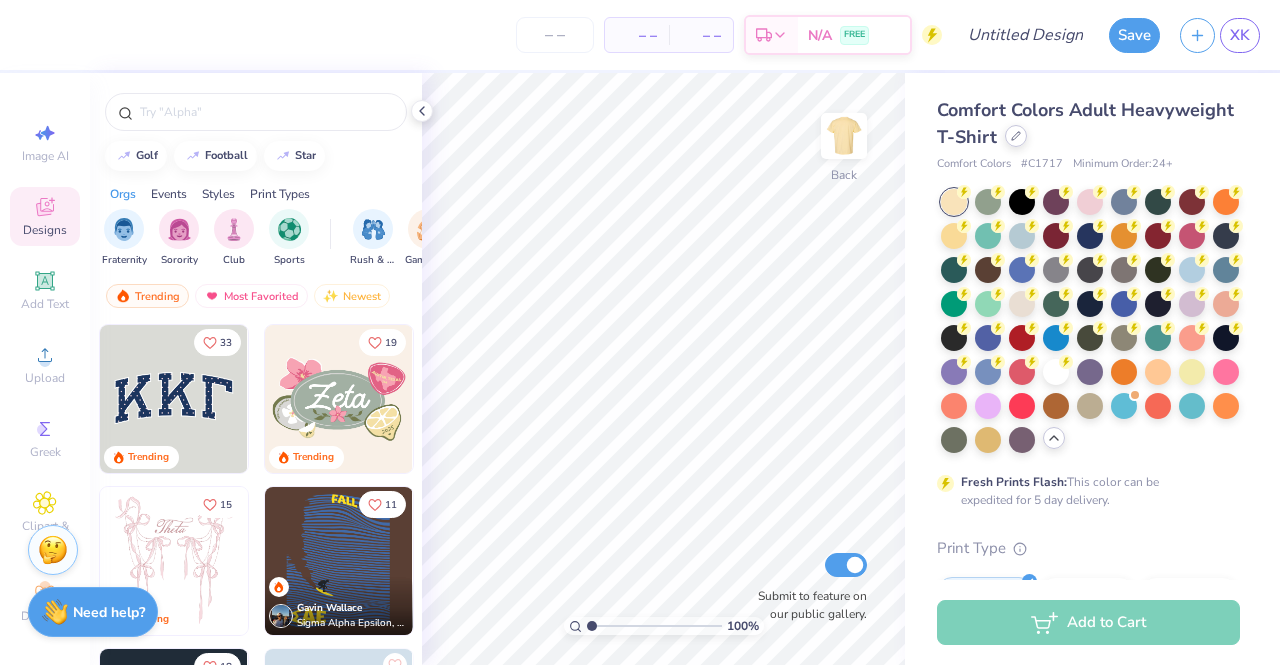 click 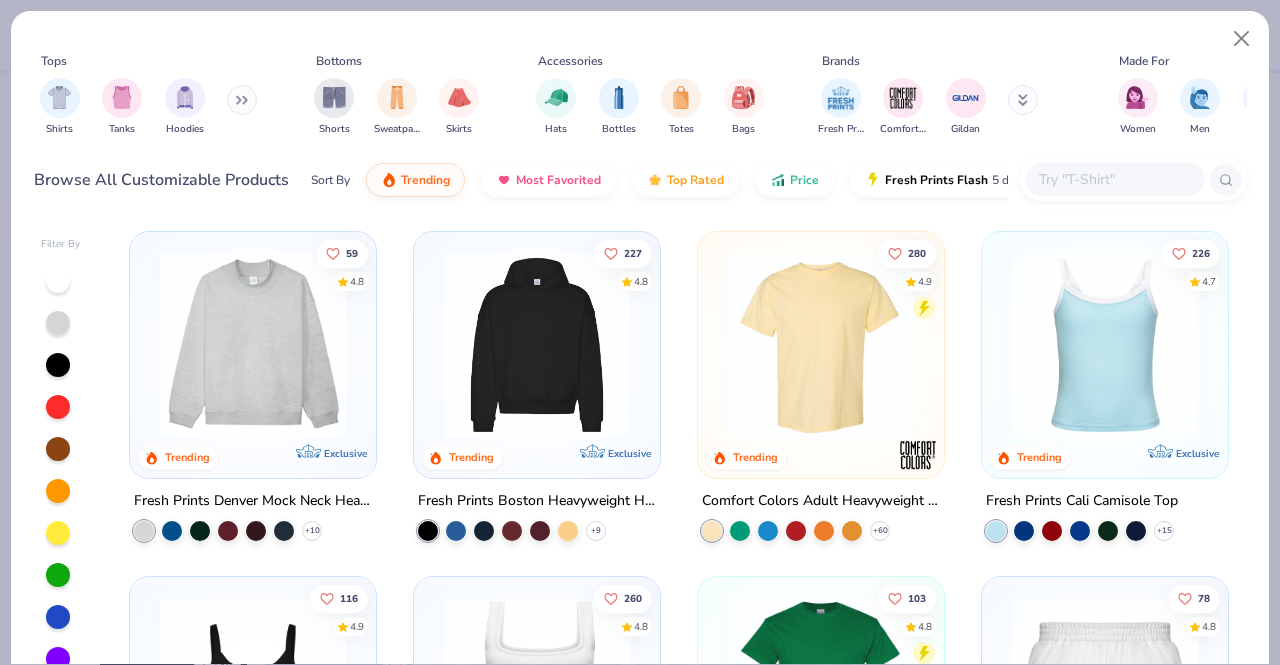click at bounding box center (1114, 179) 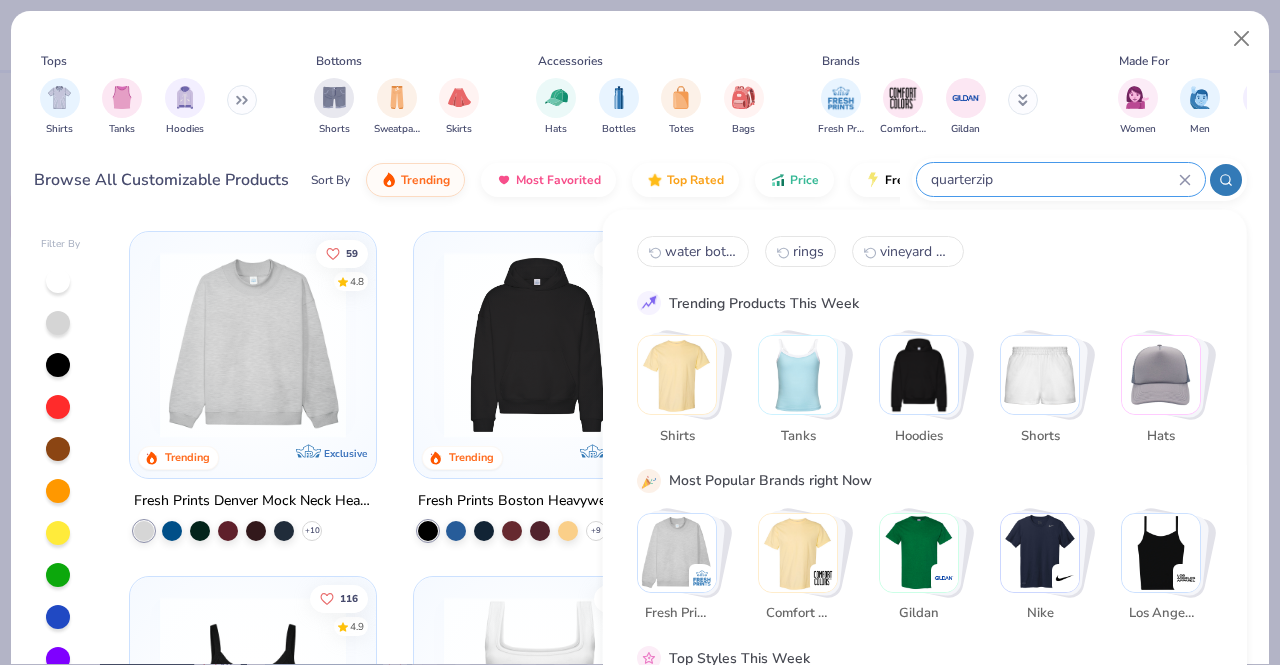 type on "quarterzip" 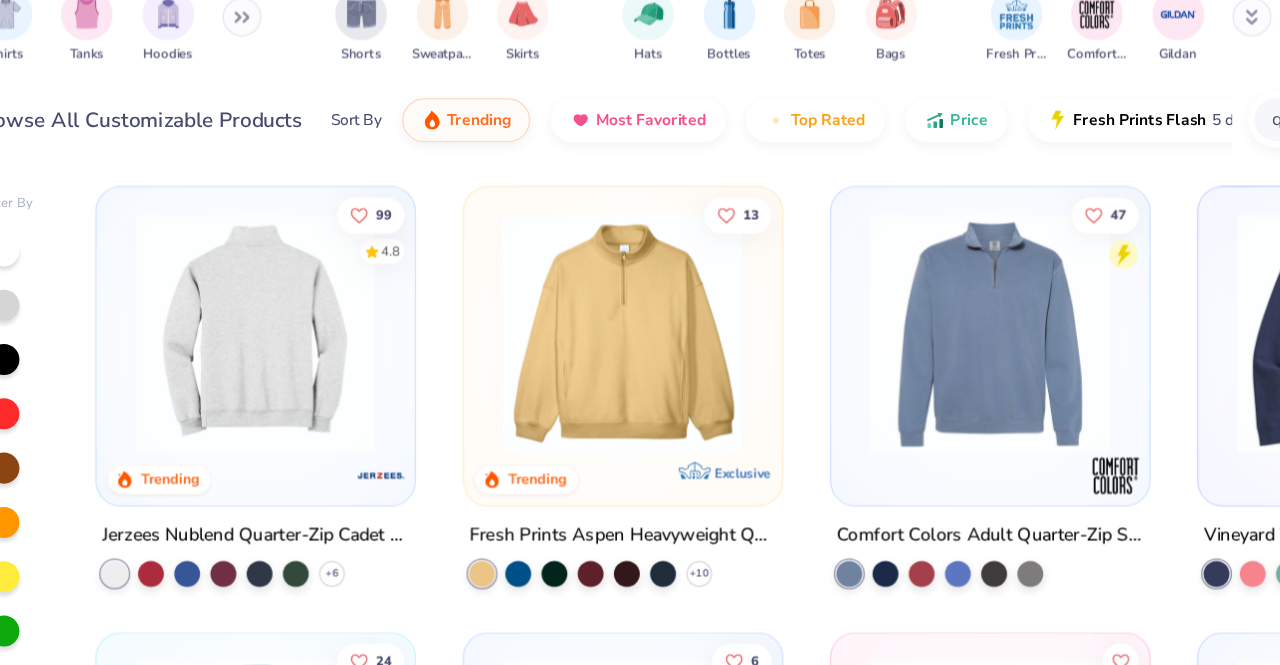click at bounding box center (48, 345) 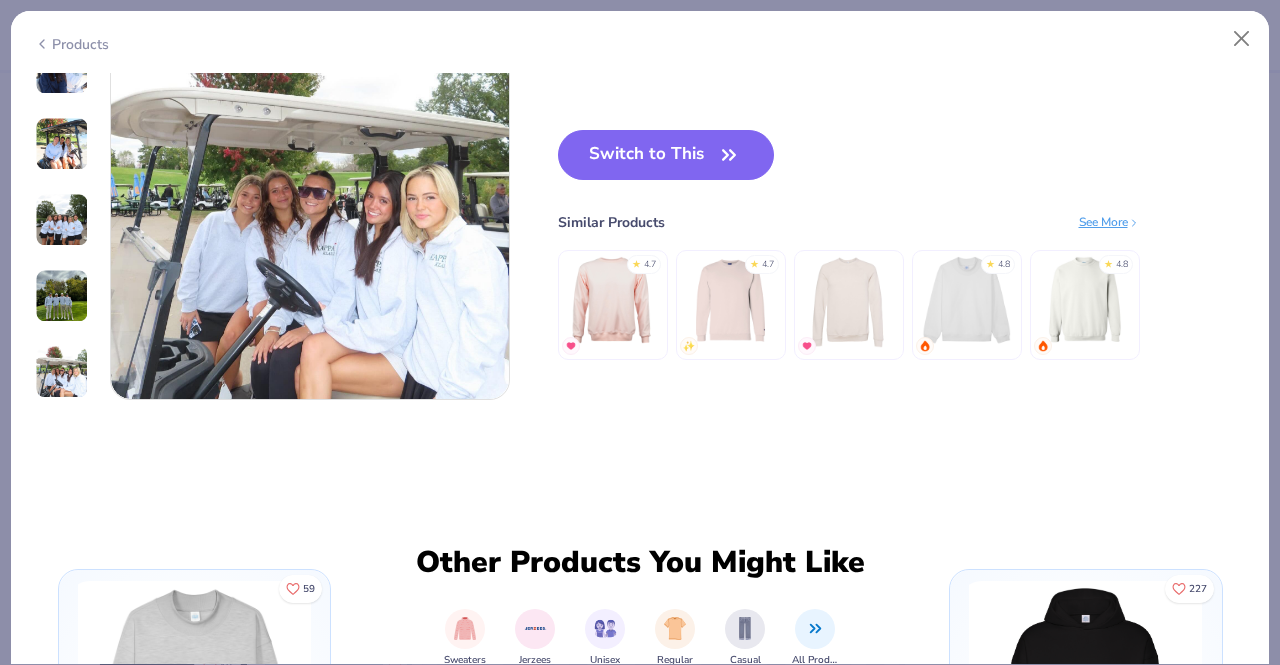 scroll, scrollTop: 2729, scrollLeft: 0, axis: vertical 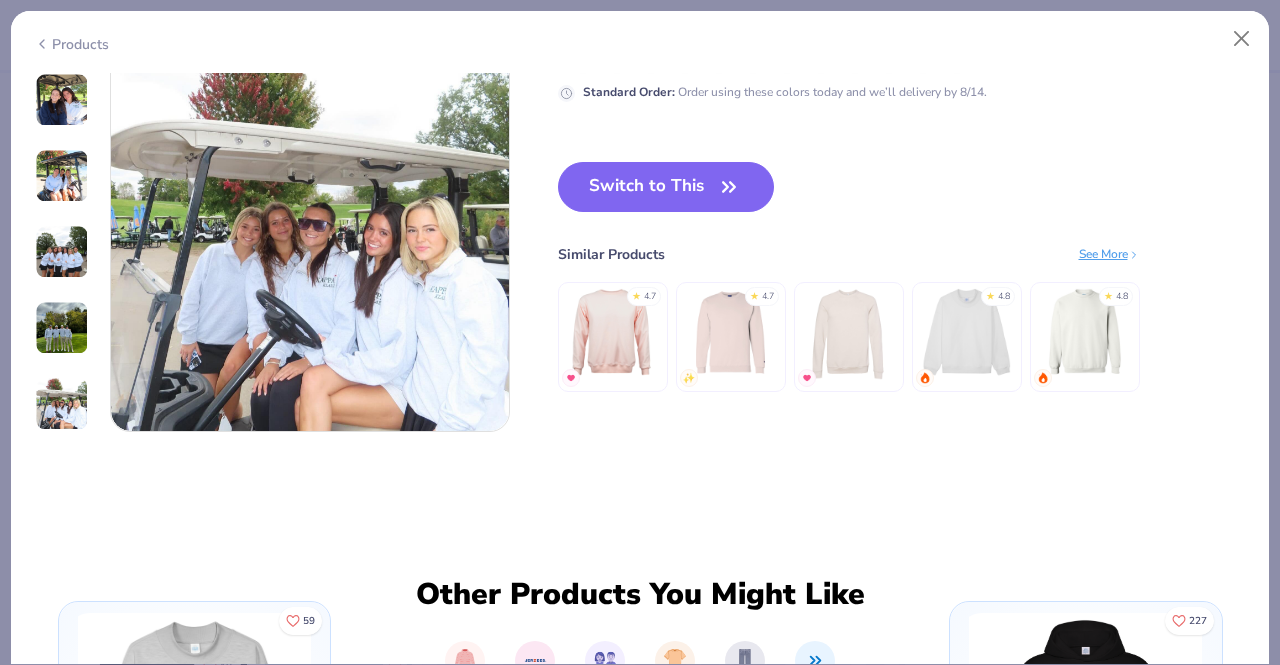 click at bounding box center [612, 332] 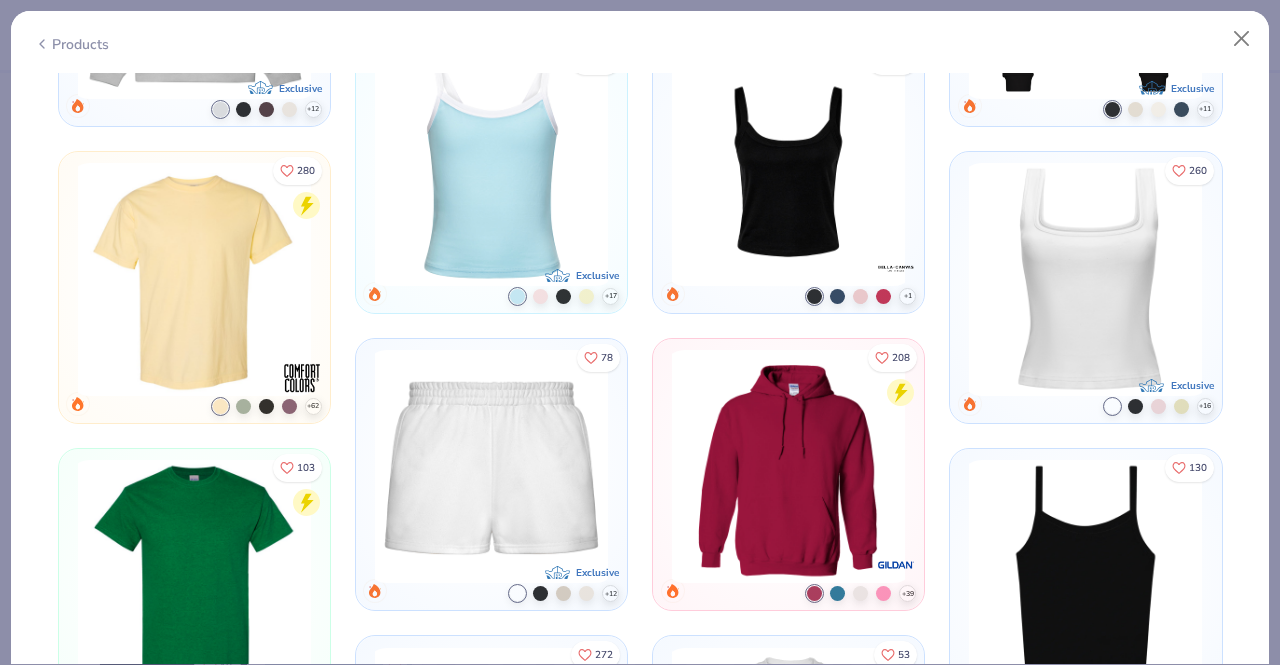scroll, scrollTop: 5250, scrollLeft: 0, axis: vertical 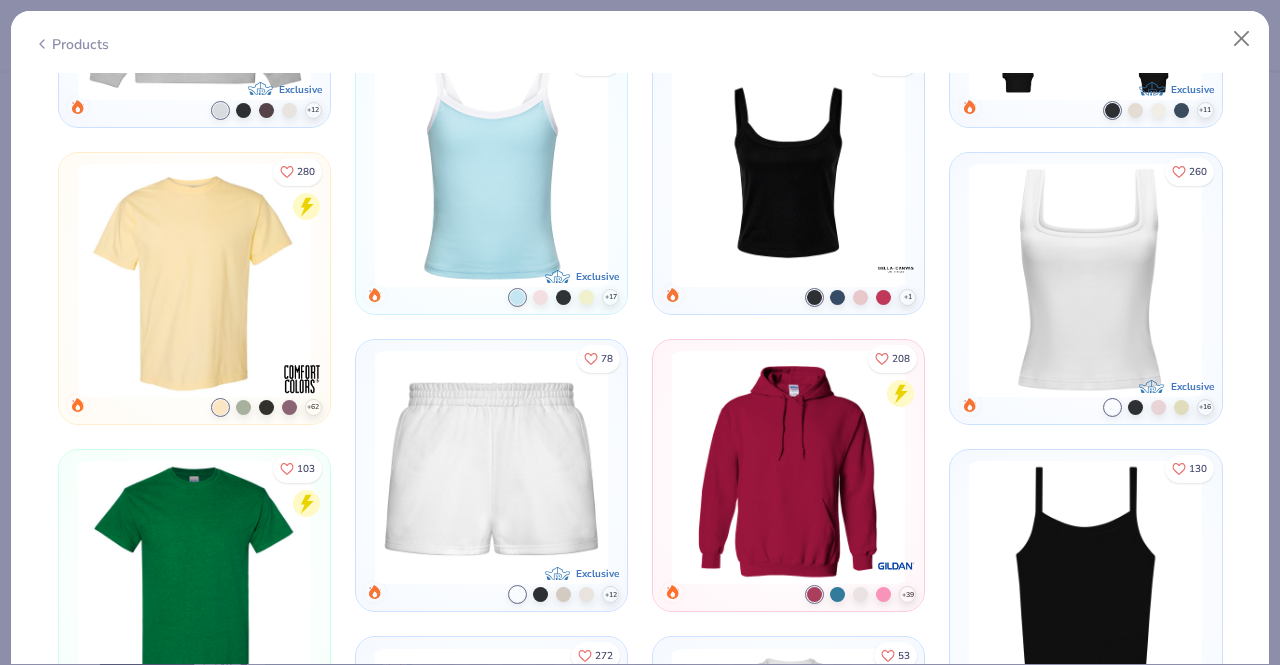 click on "Products" at bounding box center [71, 44] 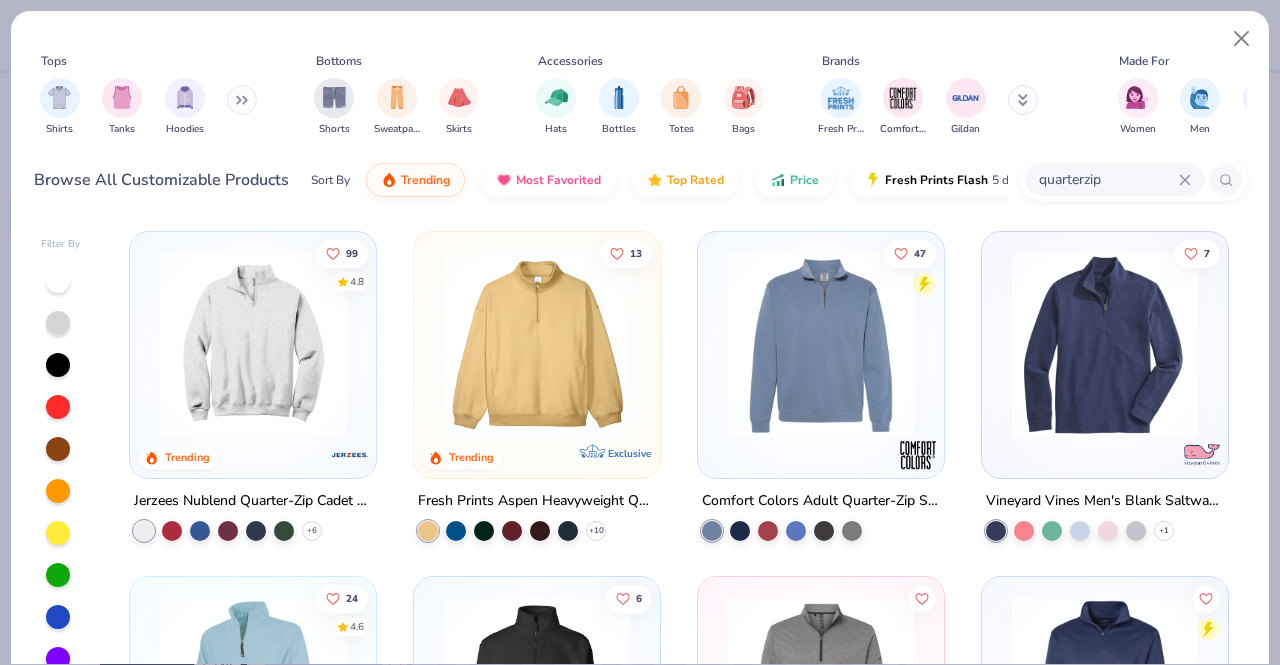 click at bounding box center [253, 345] 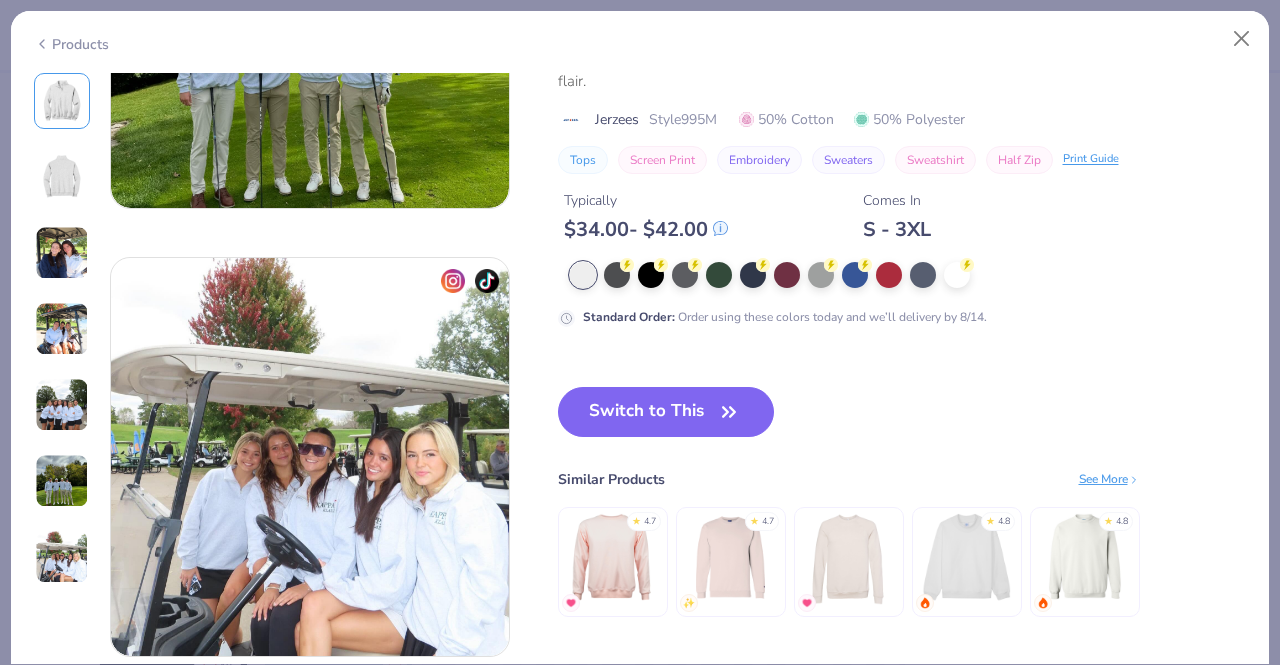scroll, scrollTop: 2500, scrollLeft: 0, axis: vertical 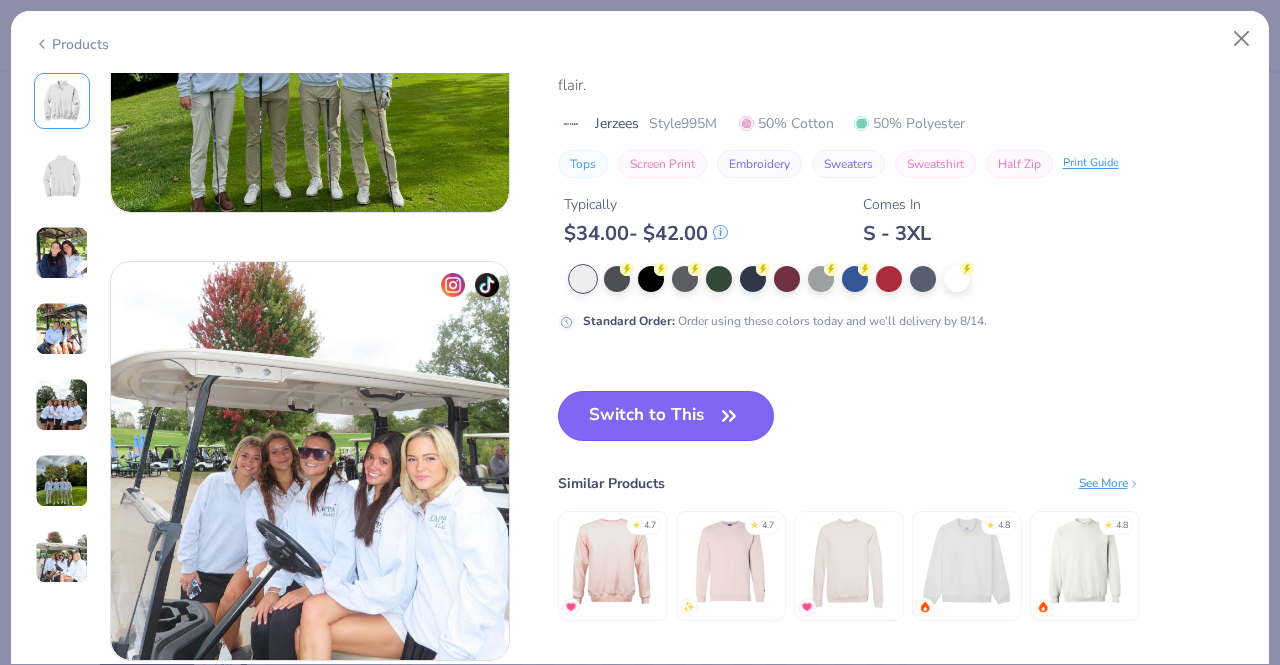 click on "Switch to This" at bounding box center [666, 416] 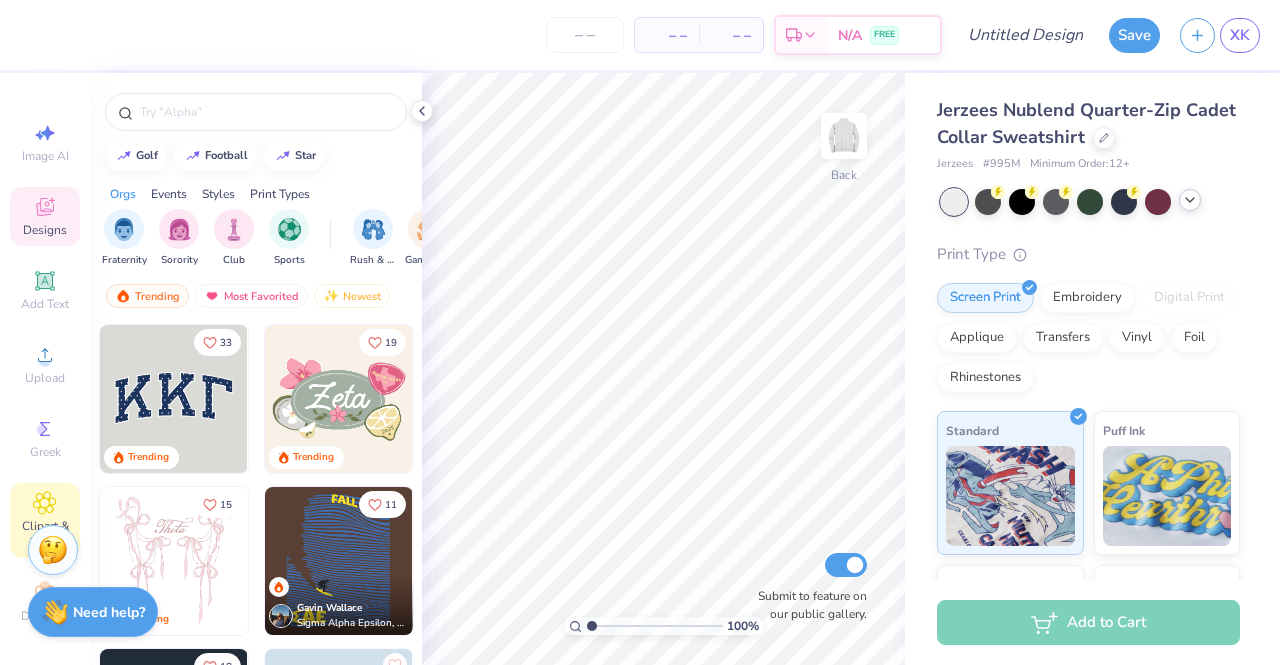 scroll, scrollTop: 22, scrollLeft: 0, axis: vertical 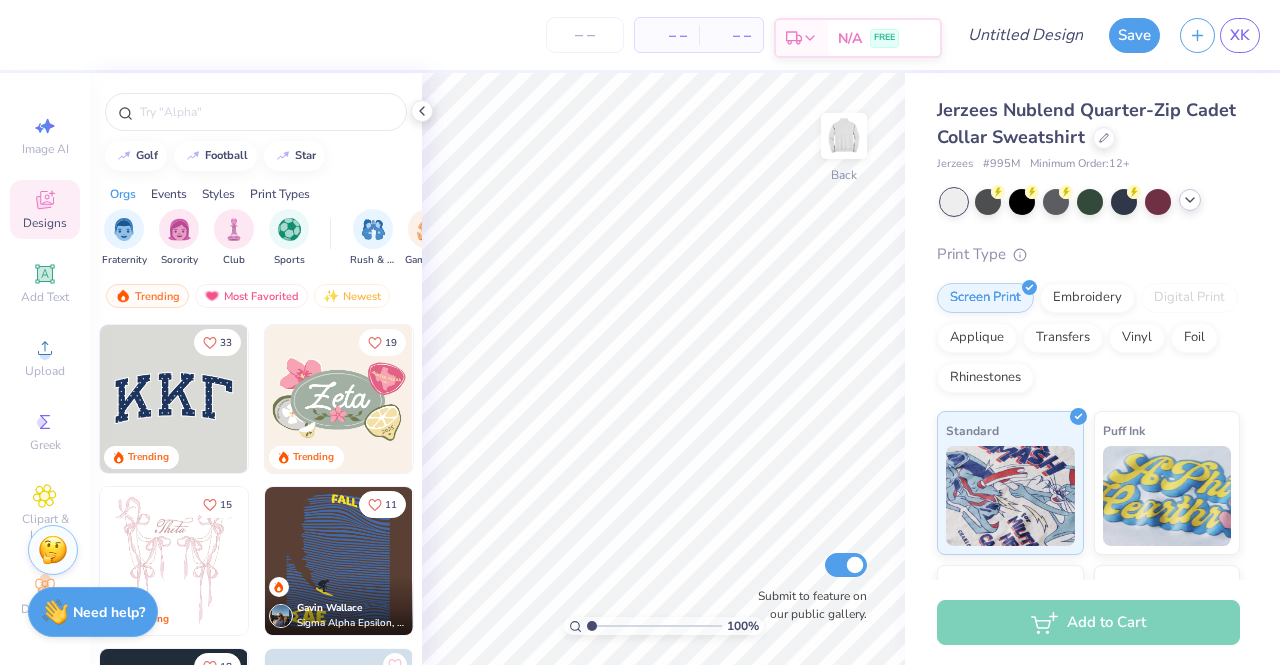 click on "N/A FREE" at bounding box center (884, 38) 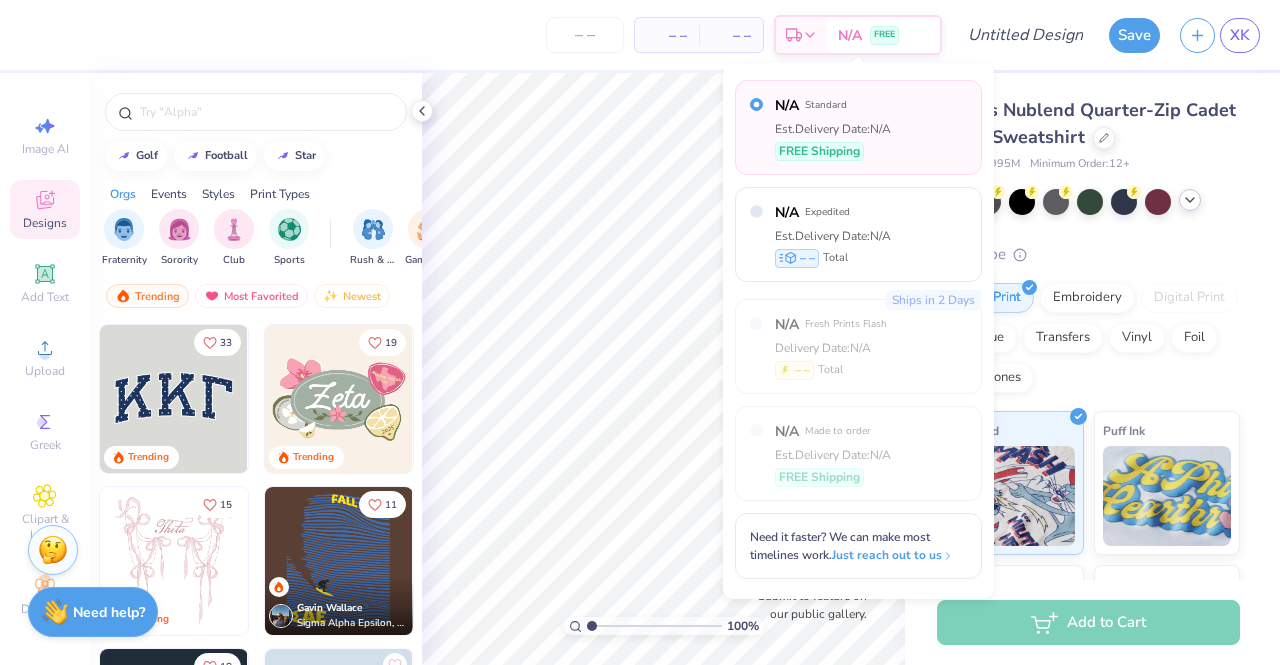 click on "– – Per Item" at bounding box center [667, 35] 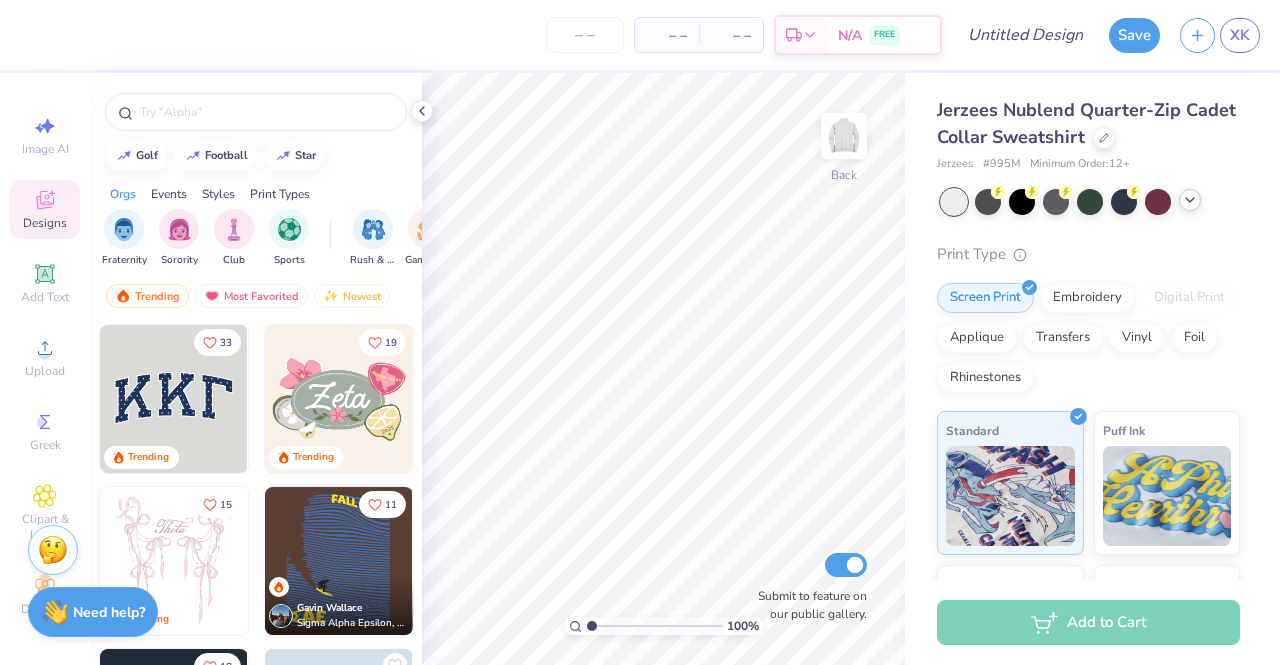 click on "– –" at bounding box center (667, 35) 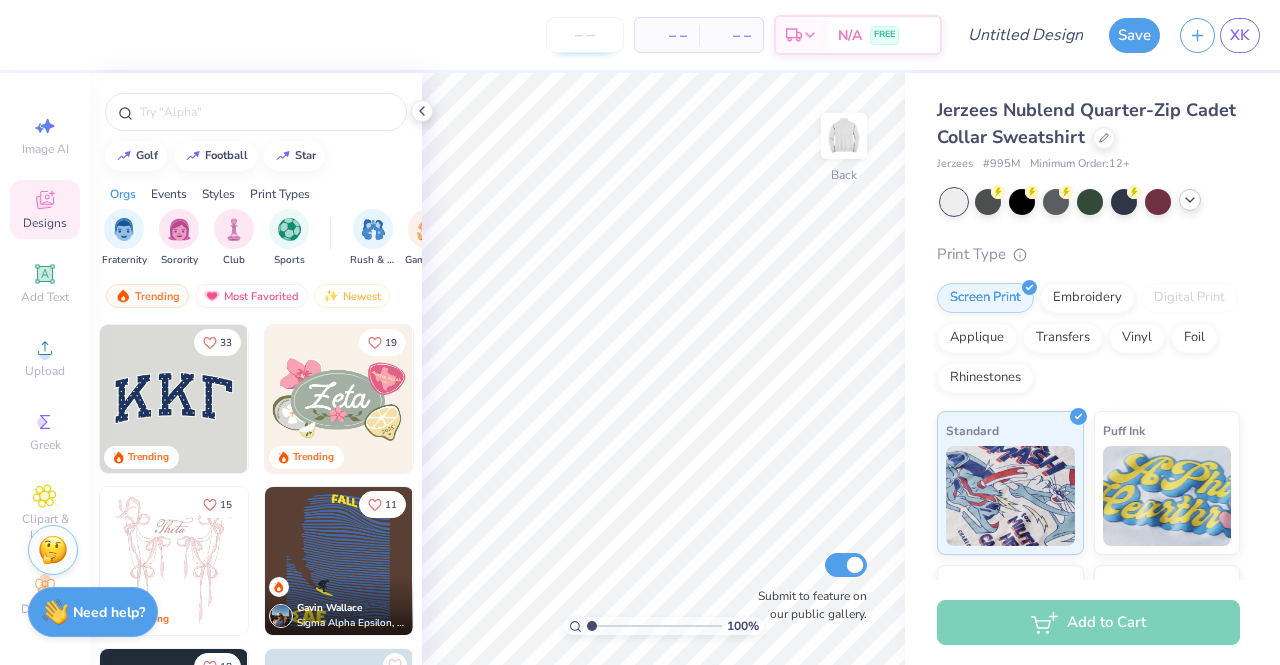 click at bounding box center (585, 35) 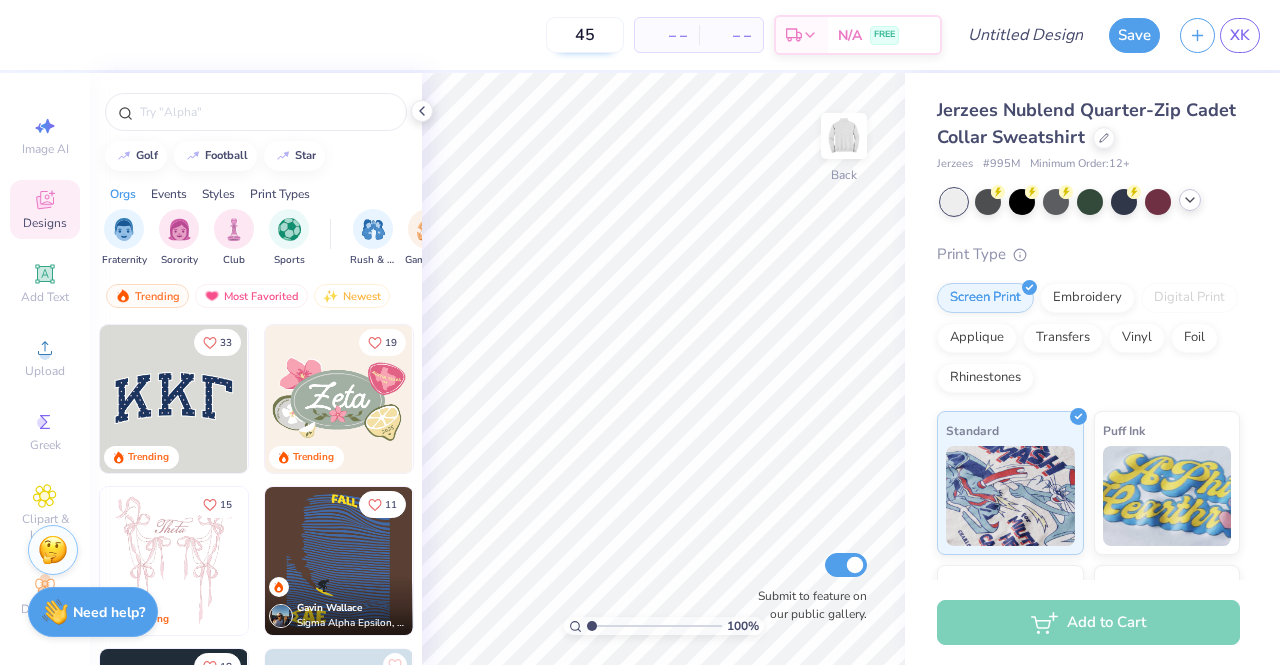 type on "45" 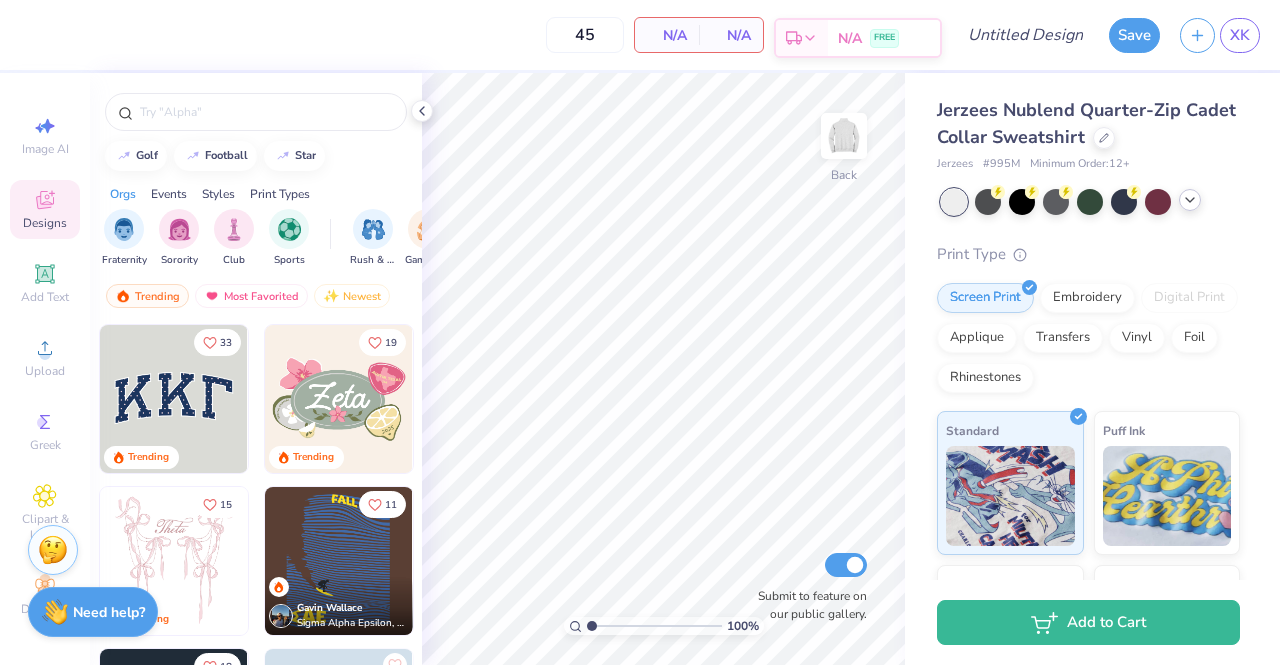 click on "Est.  Delivery" at bounding box center [802, 38] 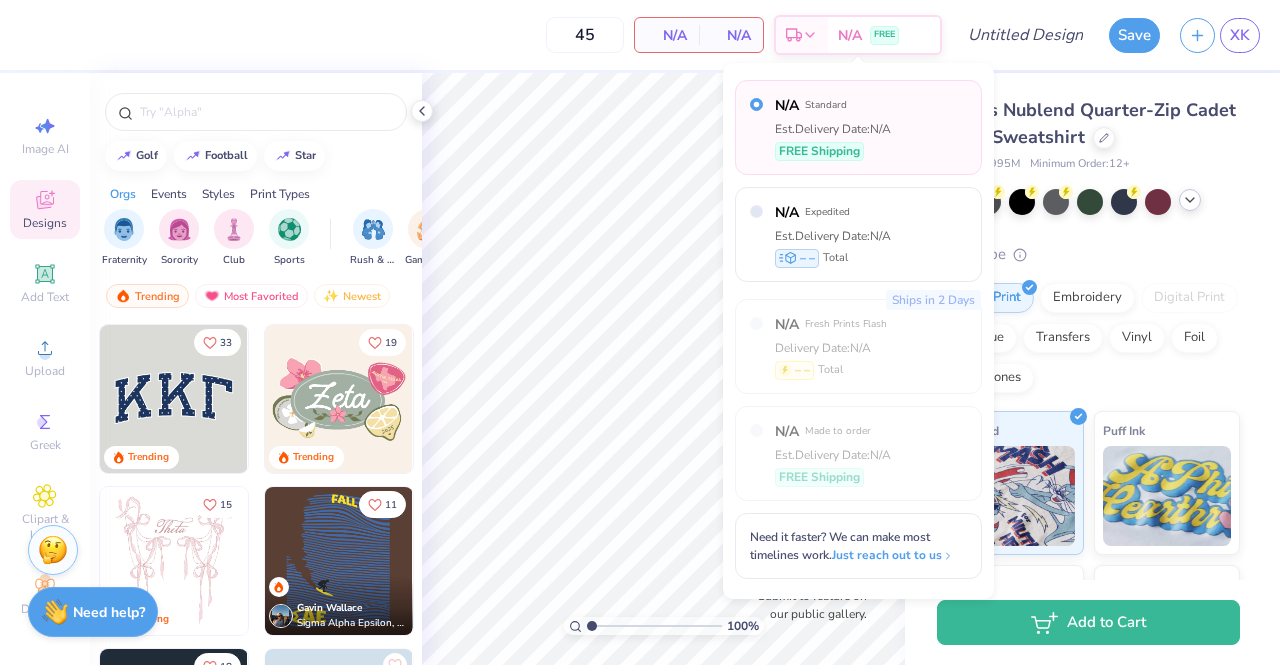 click on "Screen Print Embroidery Digital Print Applique Transfers Vinyl Foil Rhinestones" at bounding box center (1088, 338) 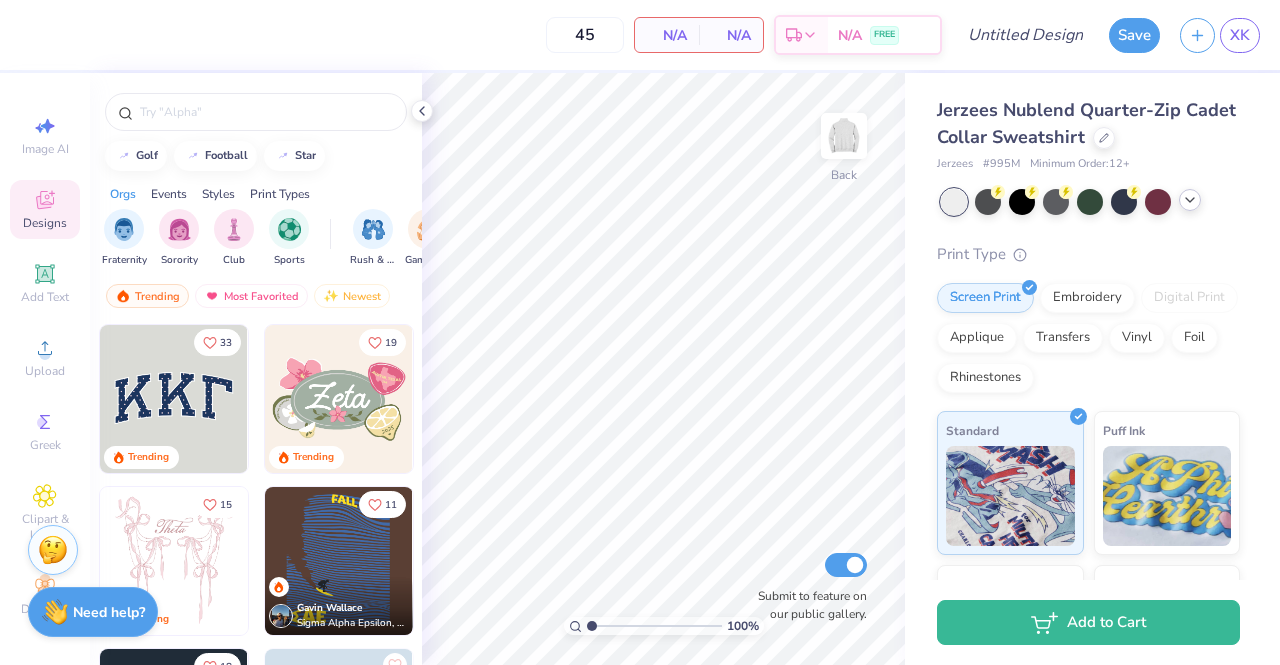 click at bounding box center (174, 399) 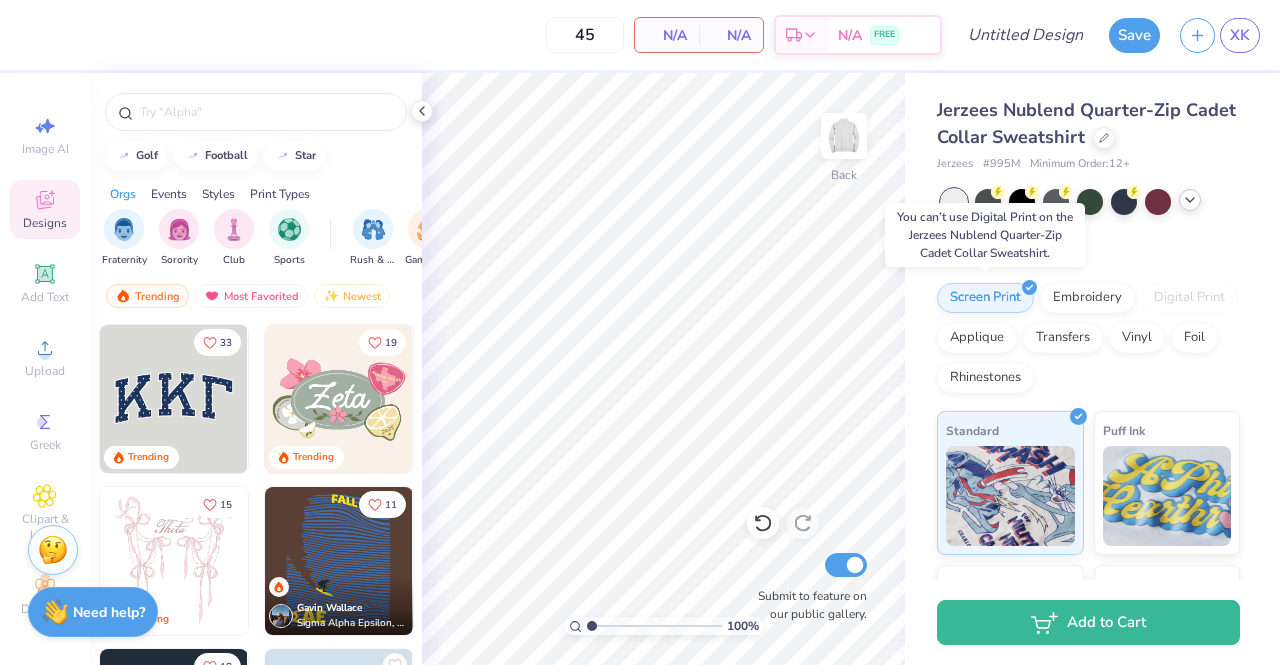 scroll, scrollTop: 283, scrollLeft: 0, axis: vertical 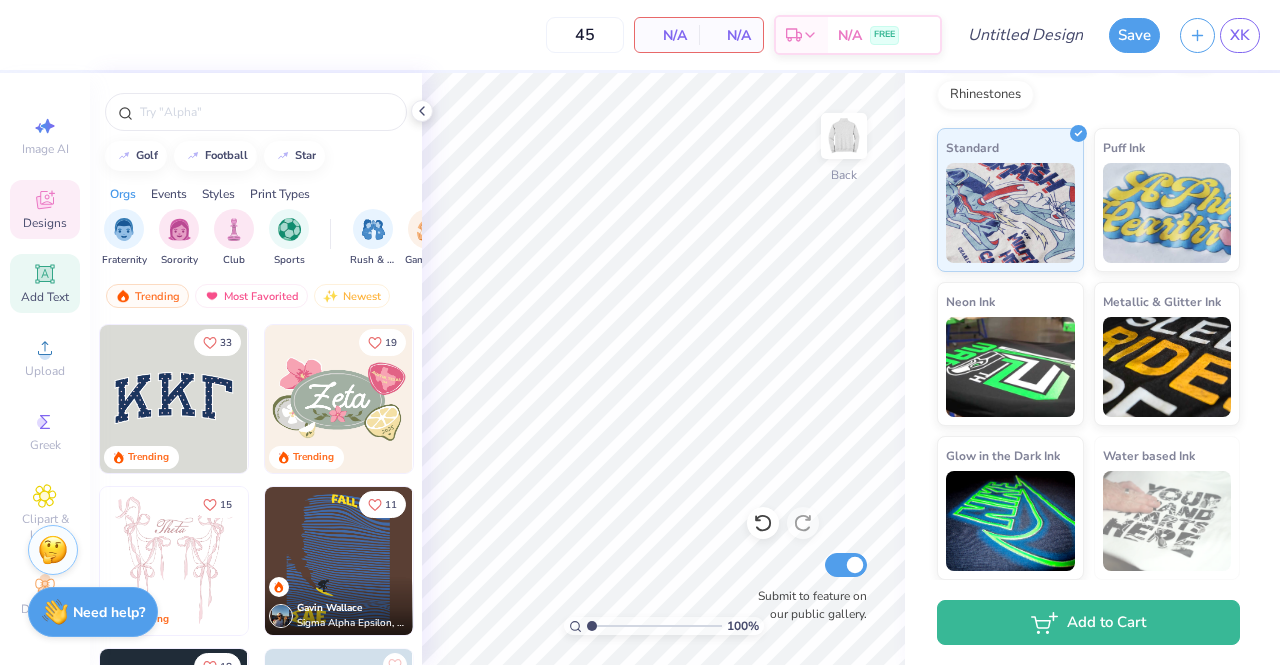 click on "Add Text" at bounding box center [45, 297] 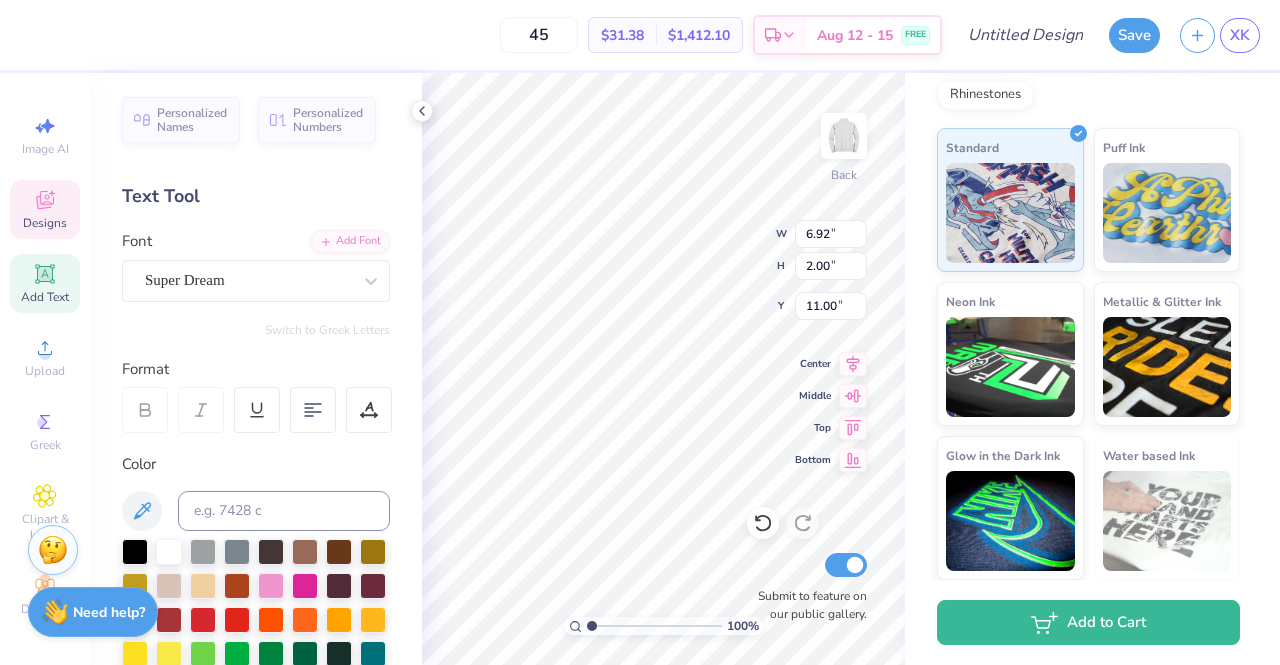 click on "Designs" at bounding box center [45, 209] 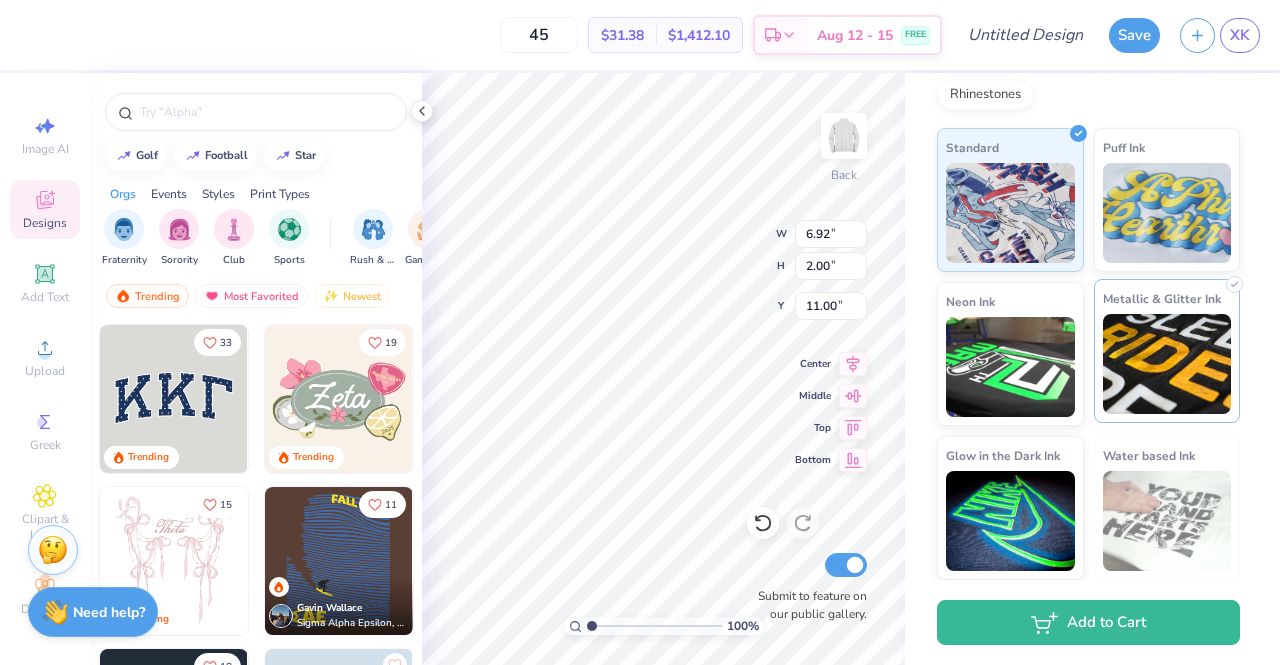 scroll, scrollTop: 0, scrollLeft: 0, axis: both 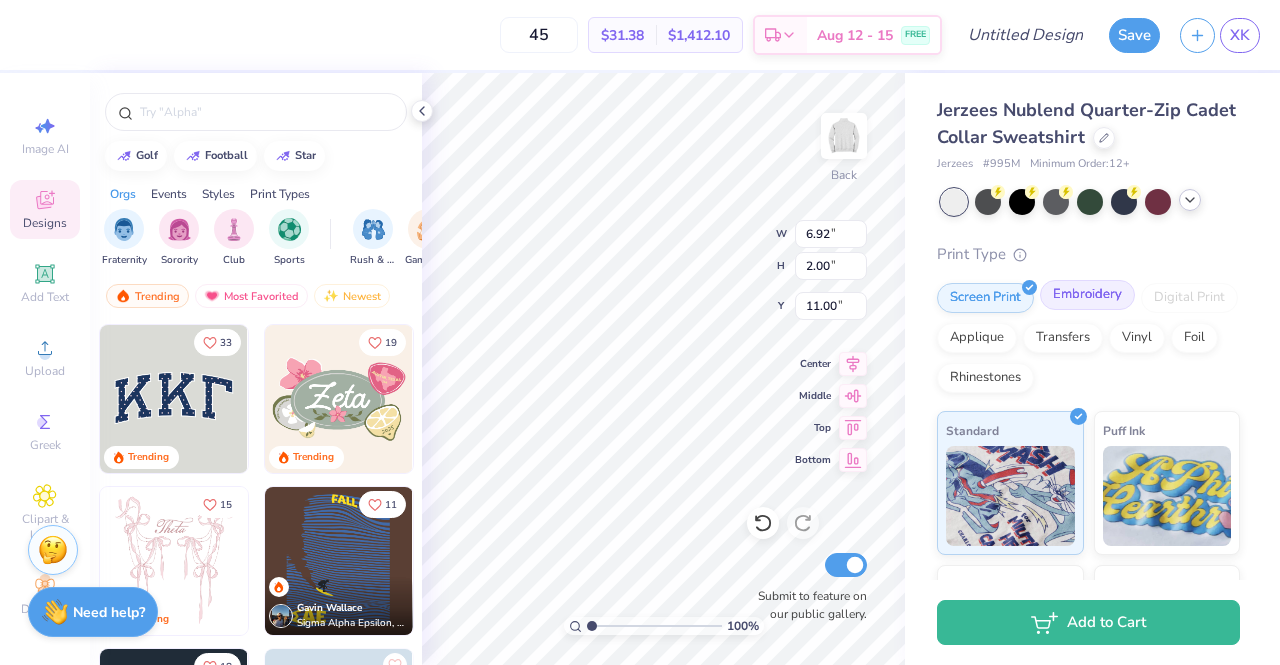 click on "Embroidery" at bounding box center (1087, 295) 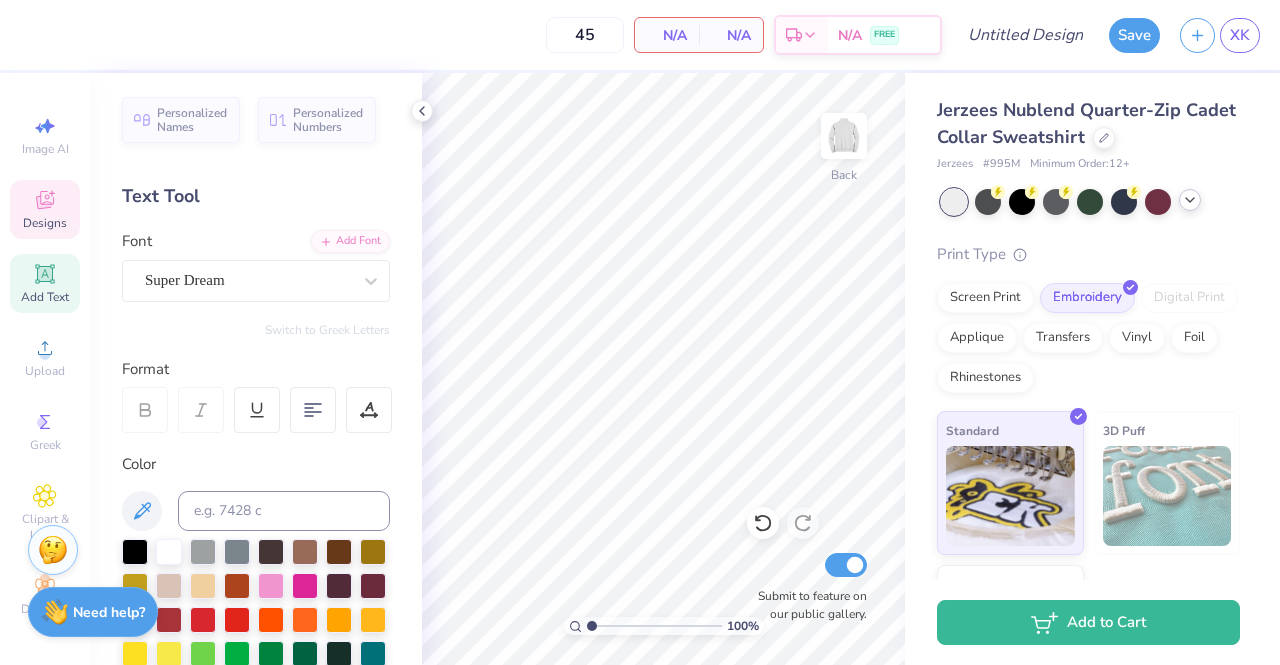 click on "Designs" at bounding box center [45, 223] 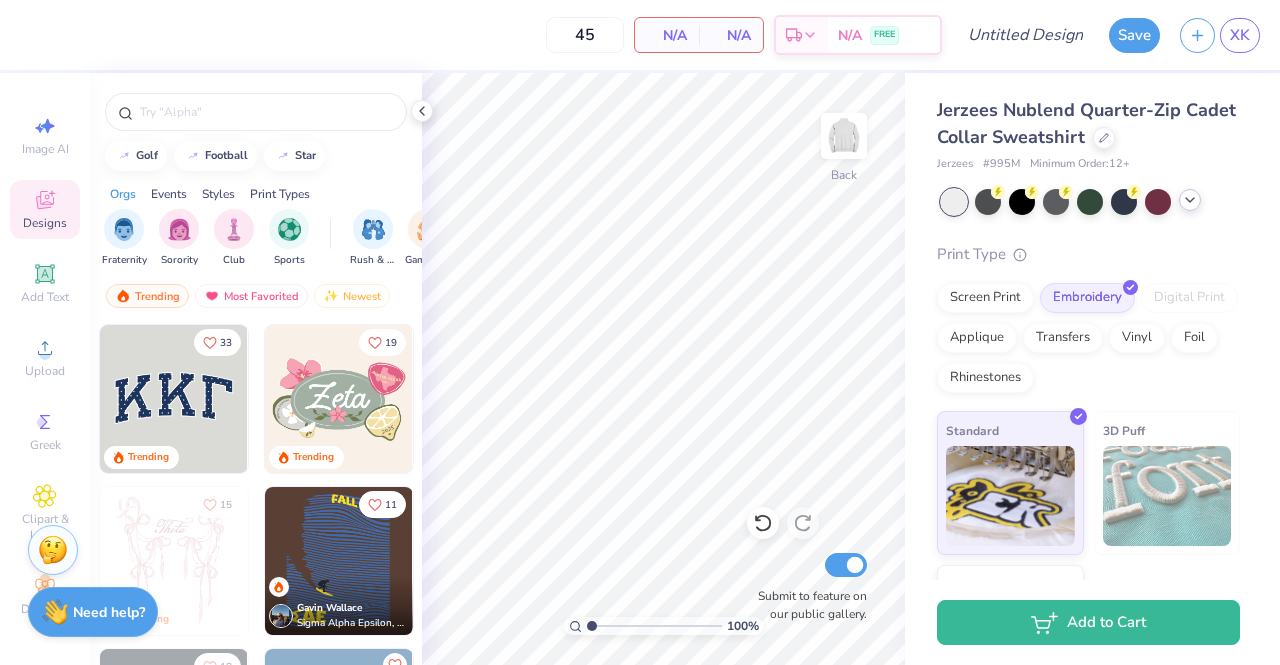click at bounding box center [339, 399] 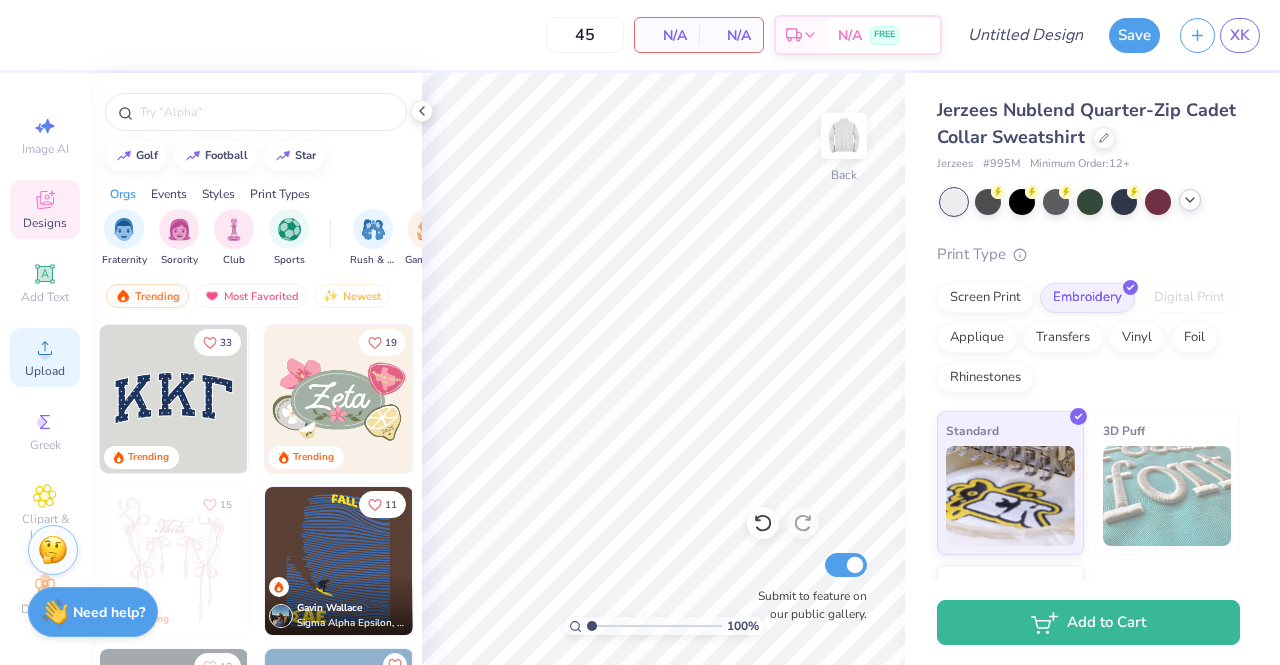 click on "Upload" at bounding box center (45, 371) 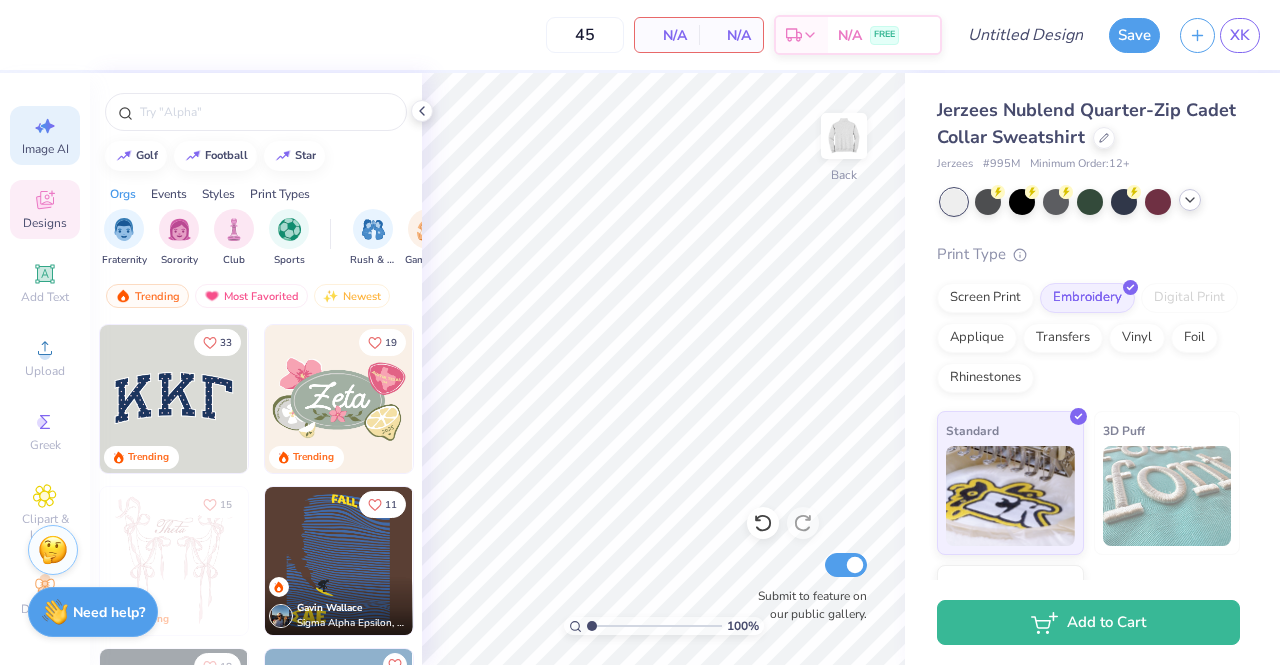click on "Image AI" at bounding box center [45, 149] 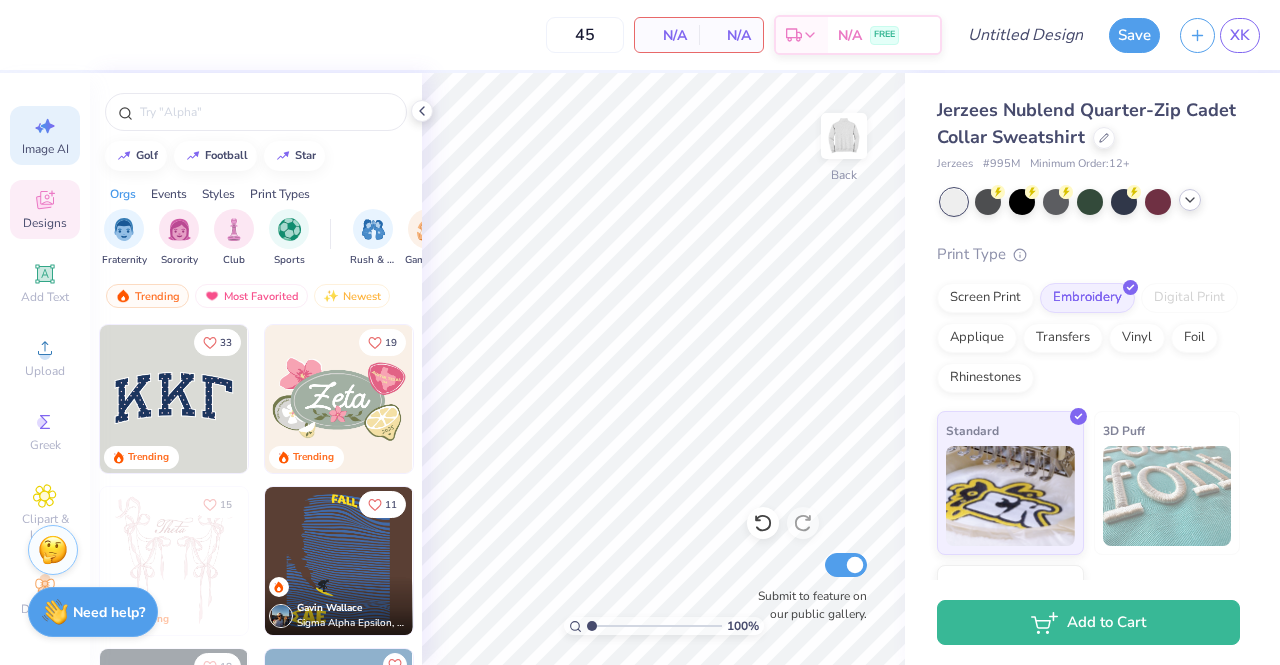 select on "4" 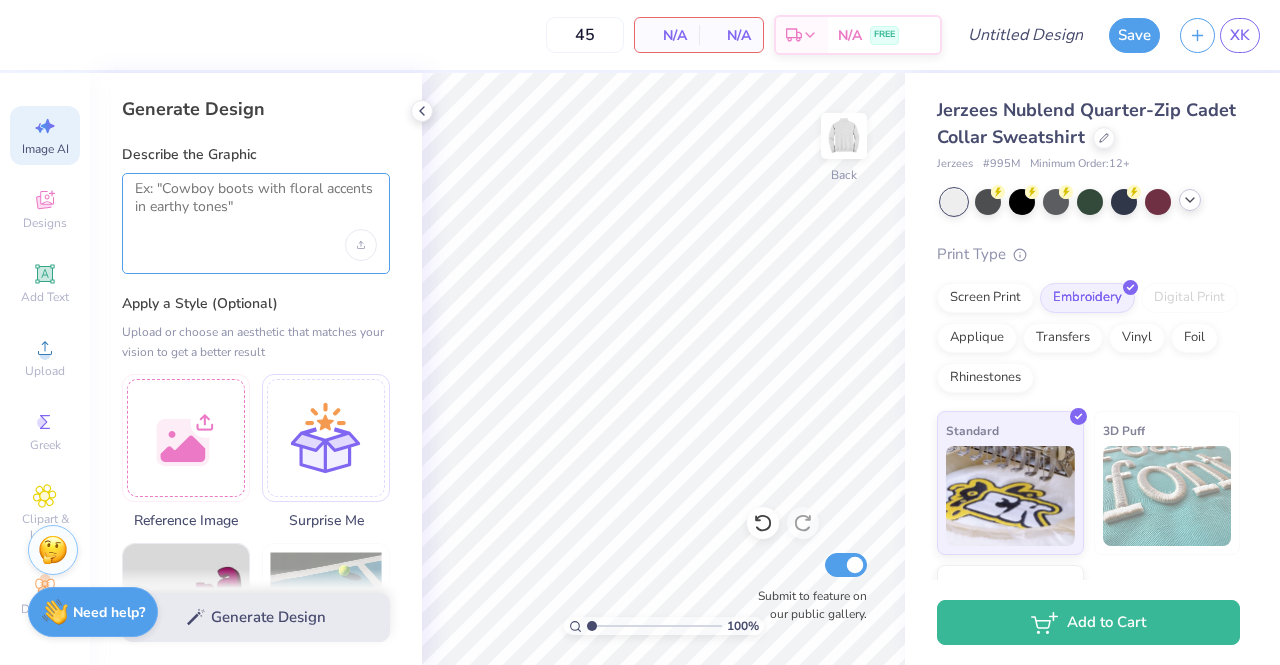 click at bounding box center (256, 205) 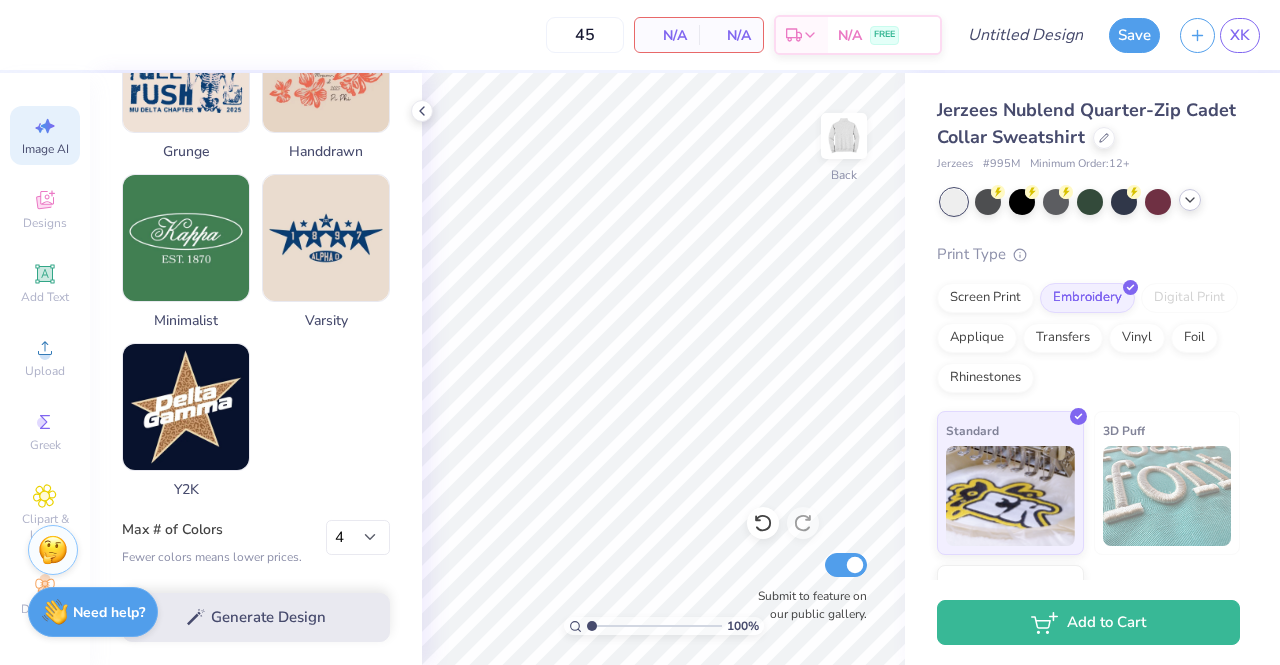 scroll, scrollTop: 0, scrollLeft: 0, axis: both 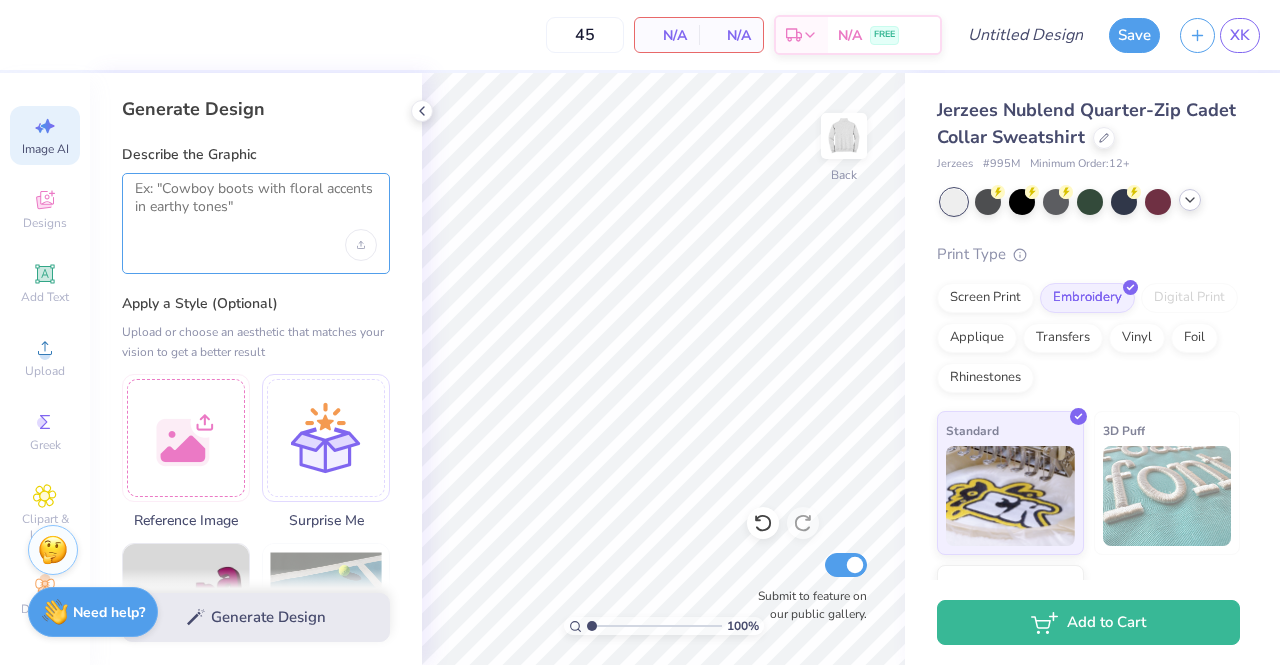click at bounding box center (256, 205) 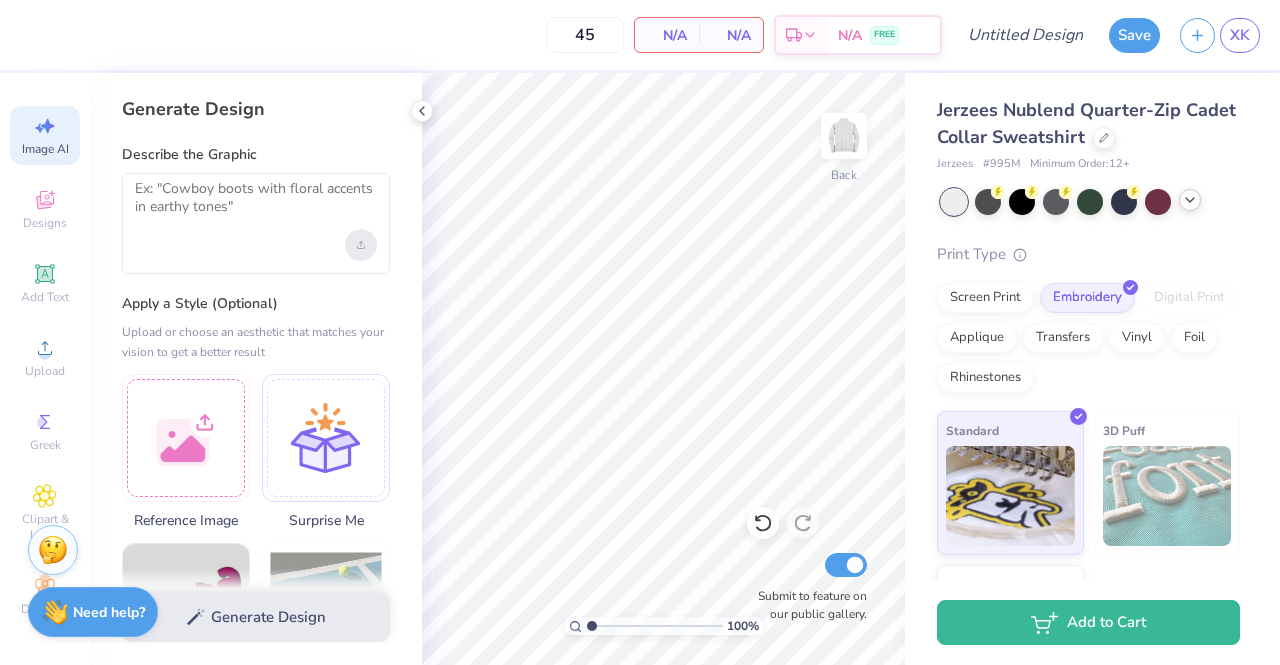 click at bounding box center [361, 245] 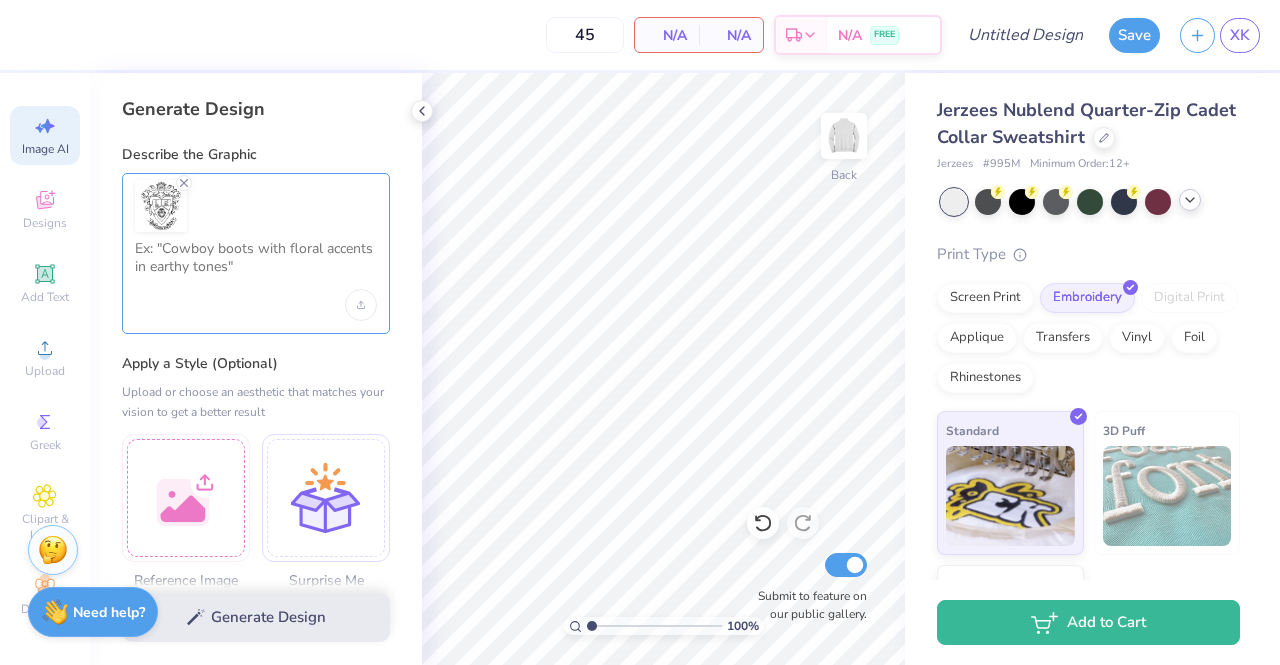 click at bounding box center [256, 265] 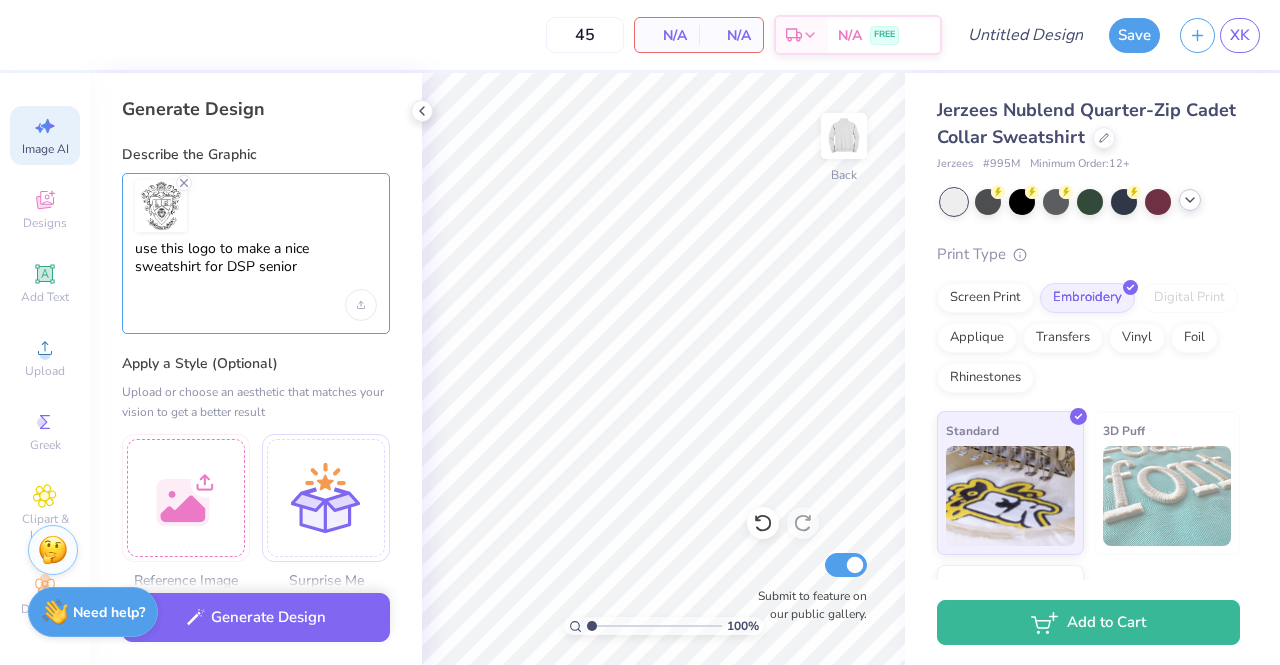 type on "use this logo to make a nice sweatshirt for DSP seniors" 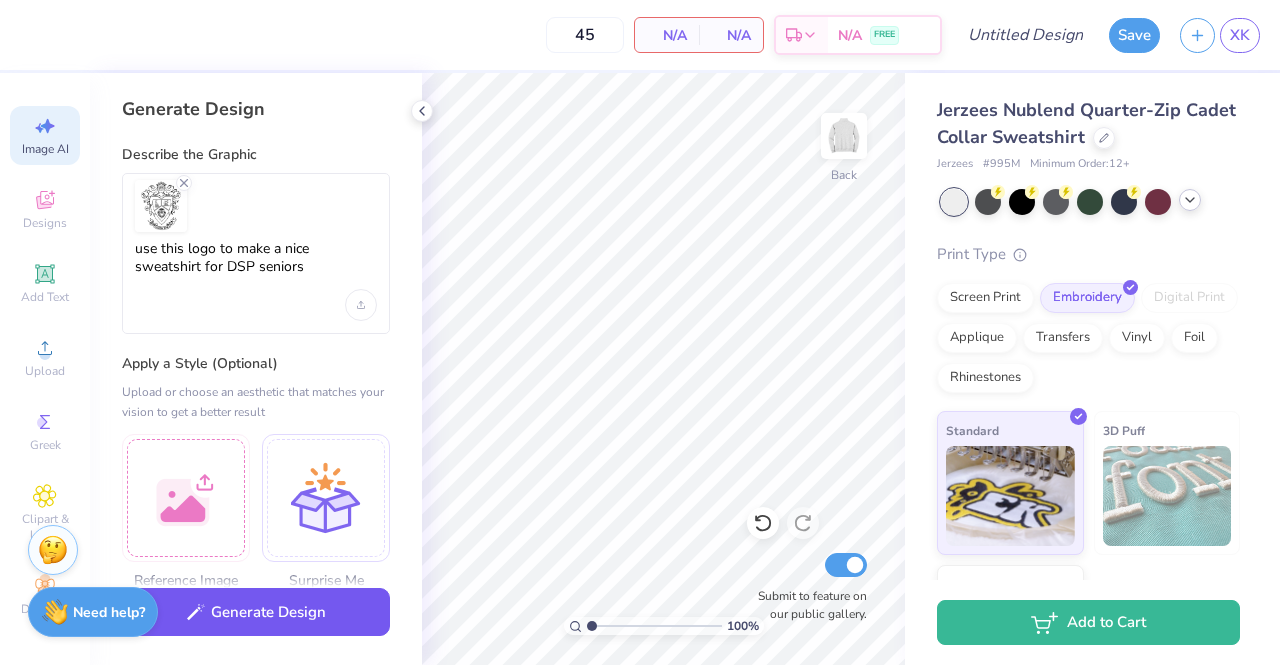 click on "Generate Design" at bounding box center [256, 612] 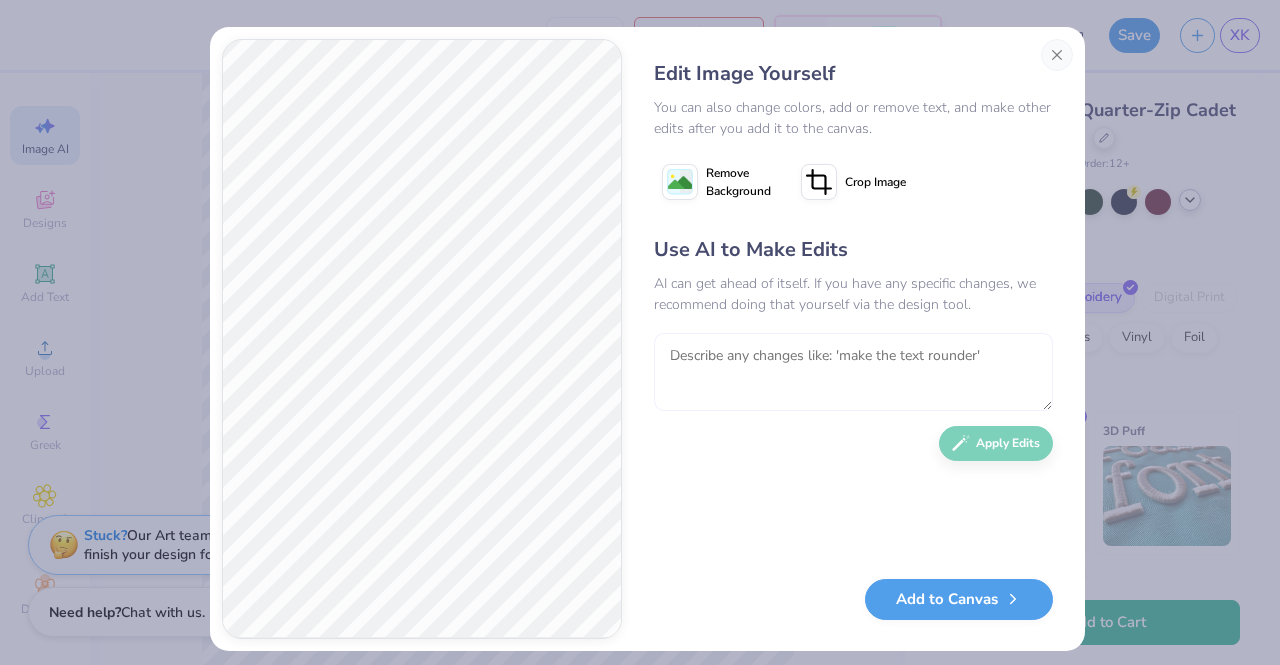 click at bounding box center (853, 372) 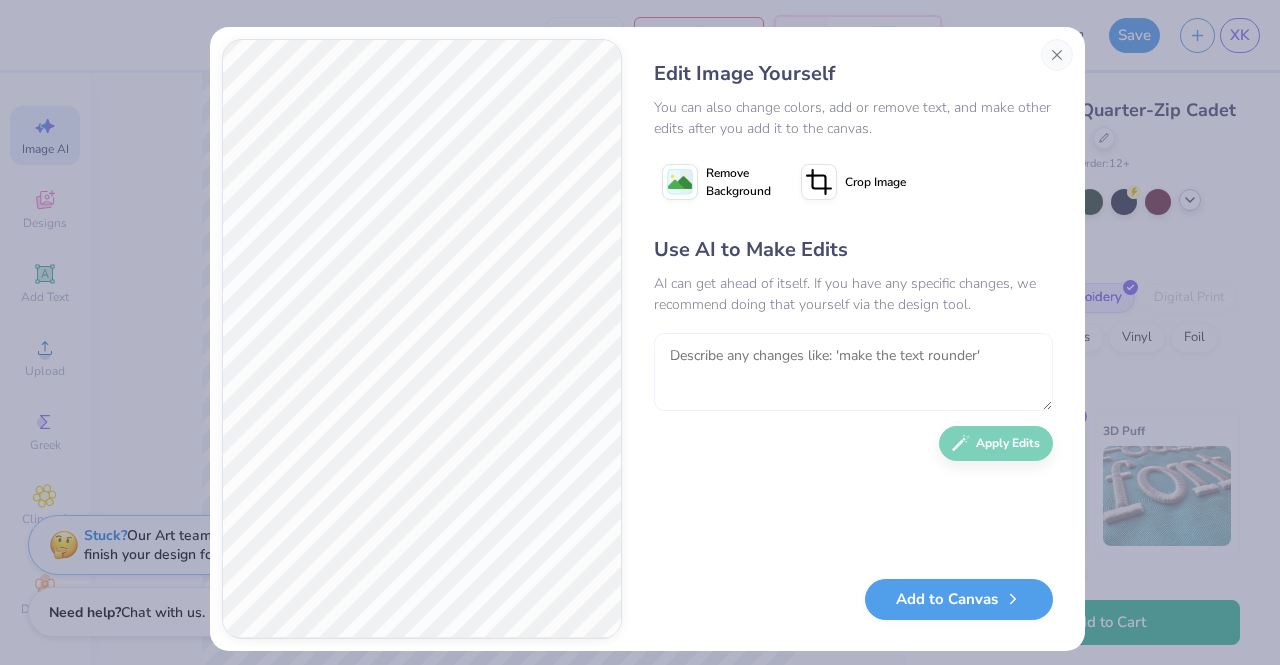 click at bounding box center [853, 372] 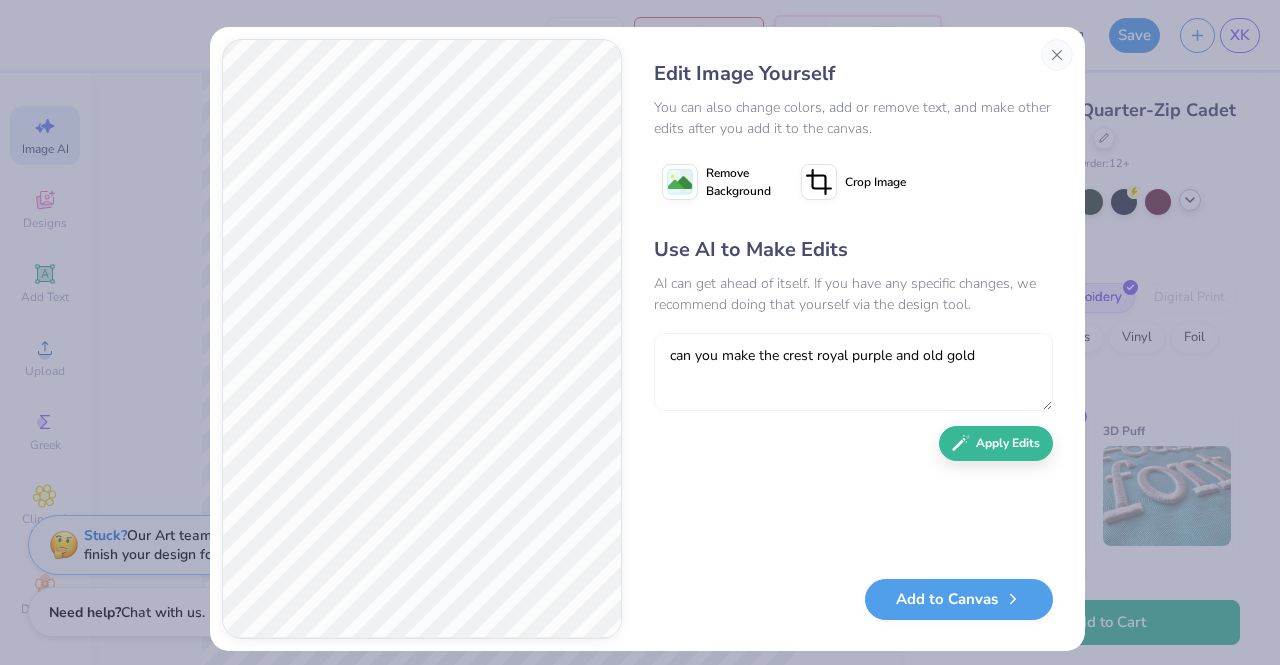 type on "can you make the crest royal purple and old gold" 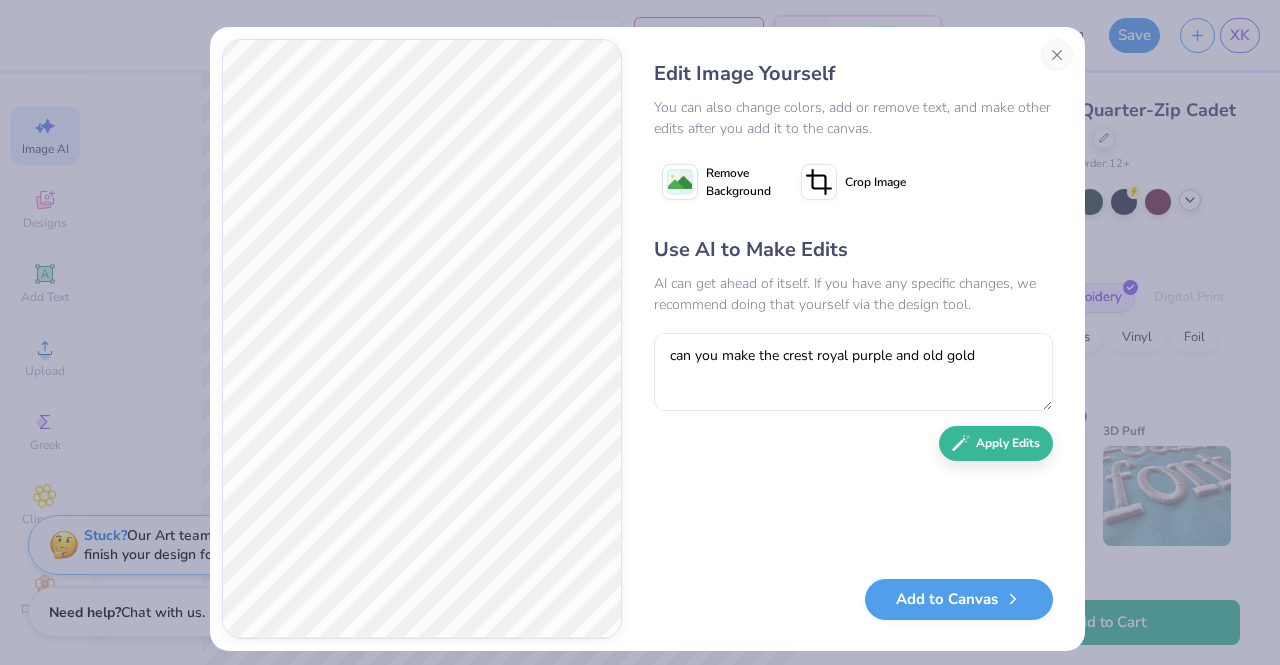 click on "Use AI to Make Edits AI can get ahead of itself. If you have any specific changes, we recommend doing that yourself via the design tool. can you make the crest royal purple and old gold
Apply Edits" at bounding box center (853, 397) 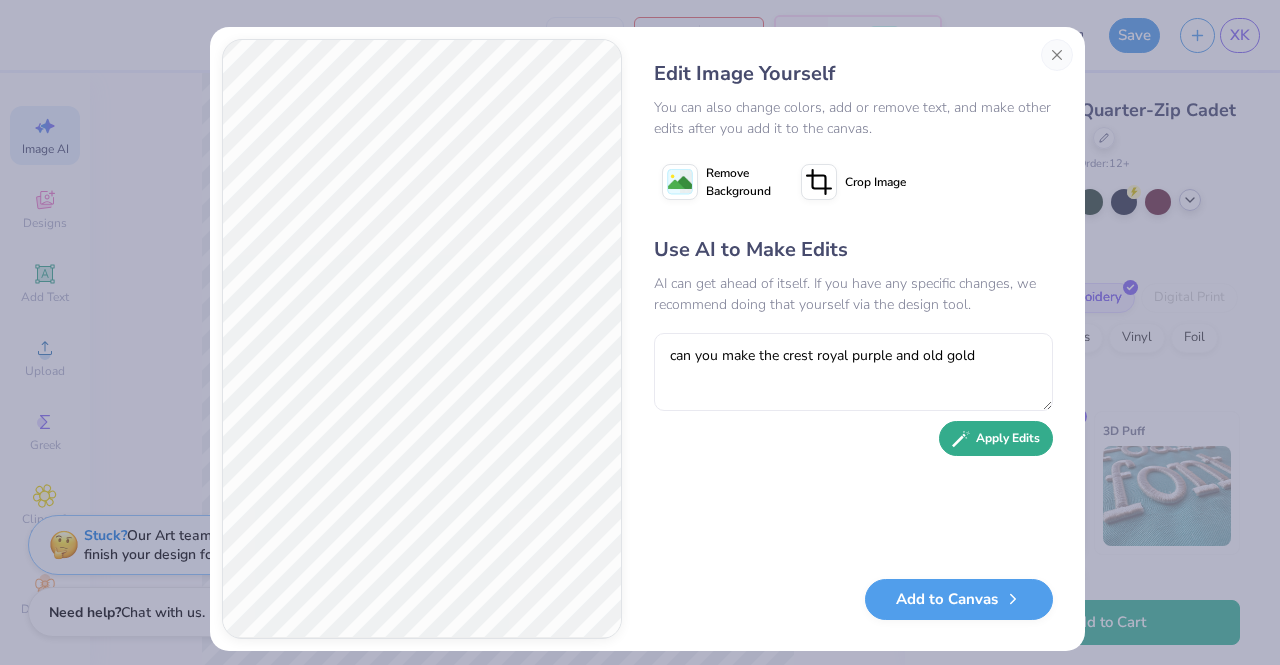 click on "Apply Edits" at bounding box center [996, 438] 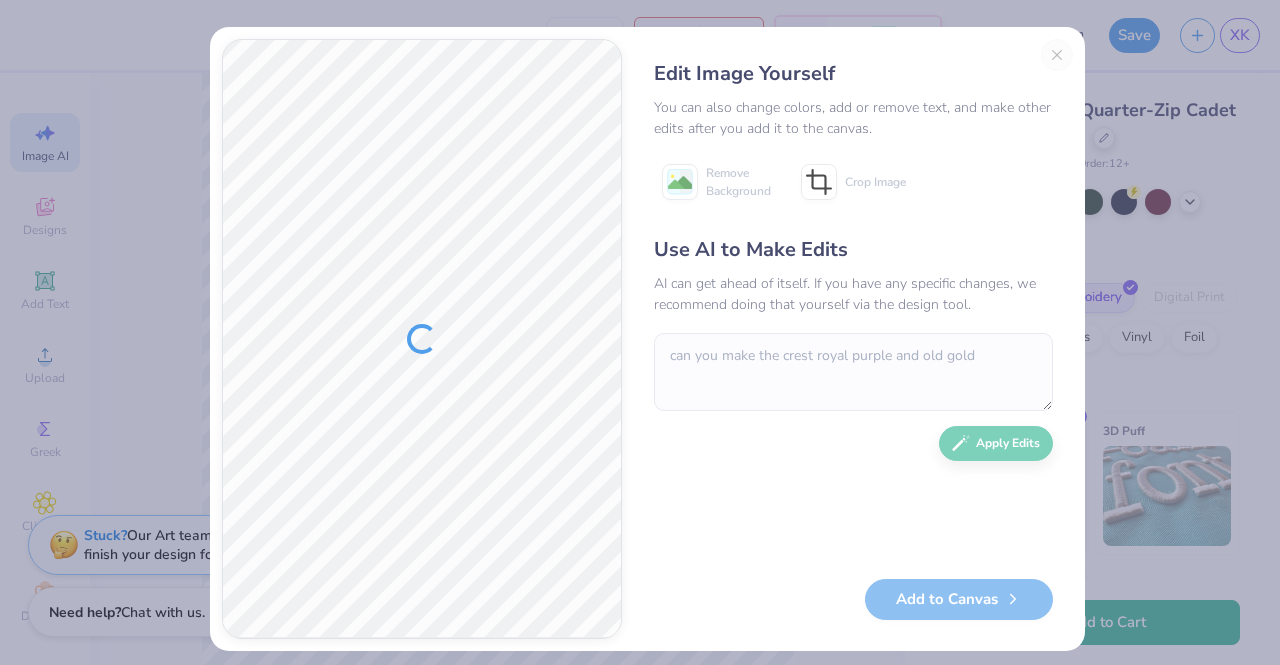 scroll, scrollTop: 0, scrollLeft: 0, axis: both 